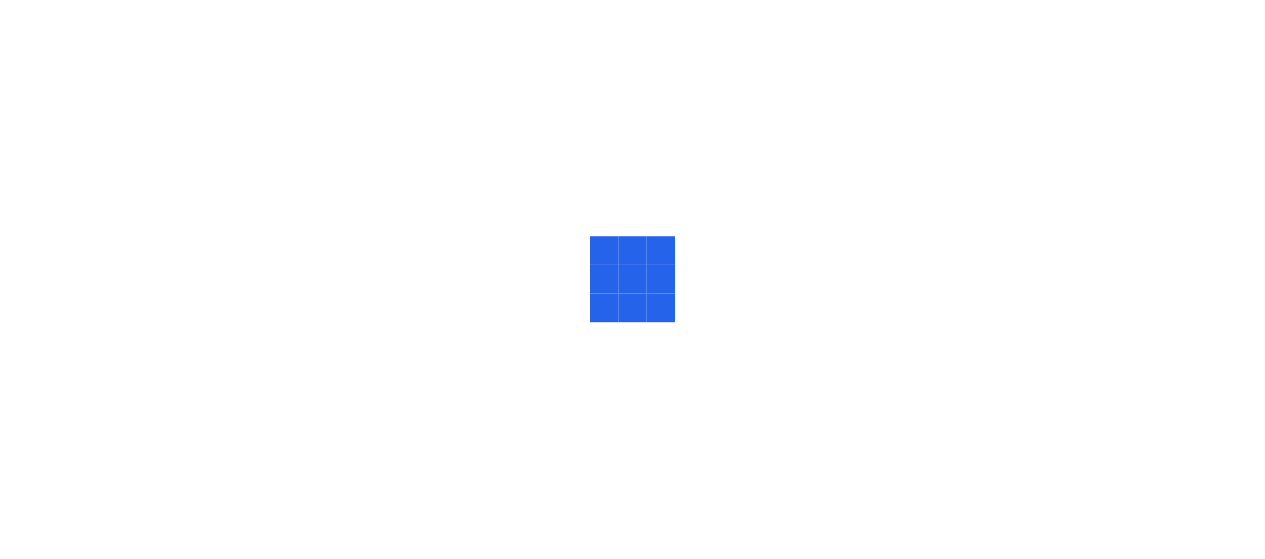 scroll, scrollTop: 0, scrollLeft: 0, axis: both 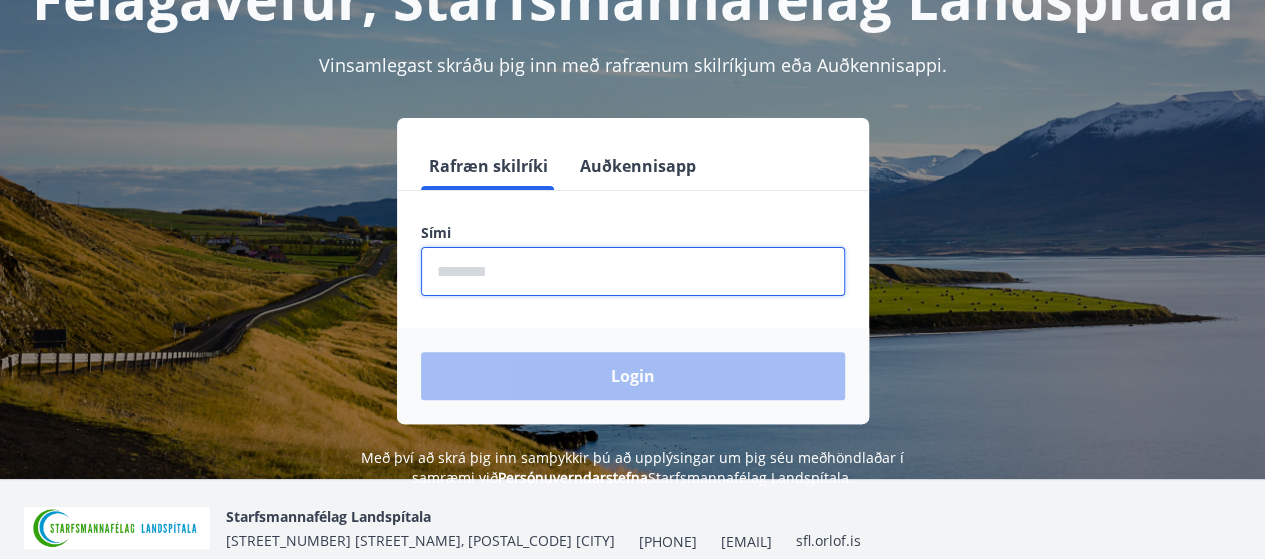 click at bounding box center [633, 271] 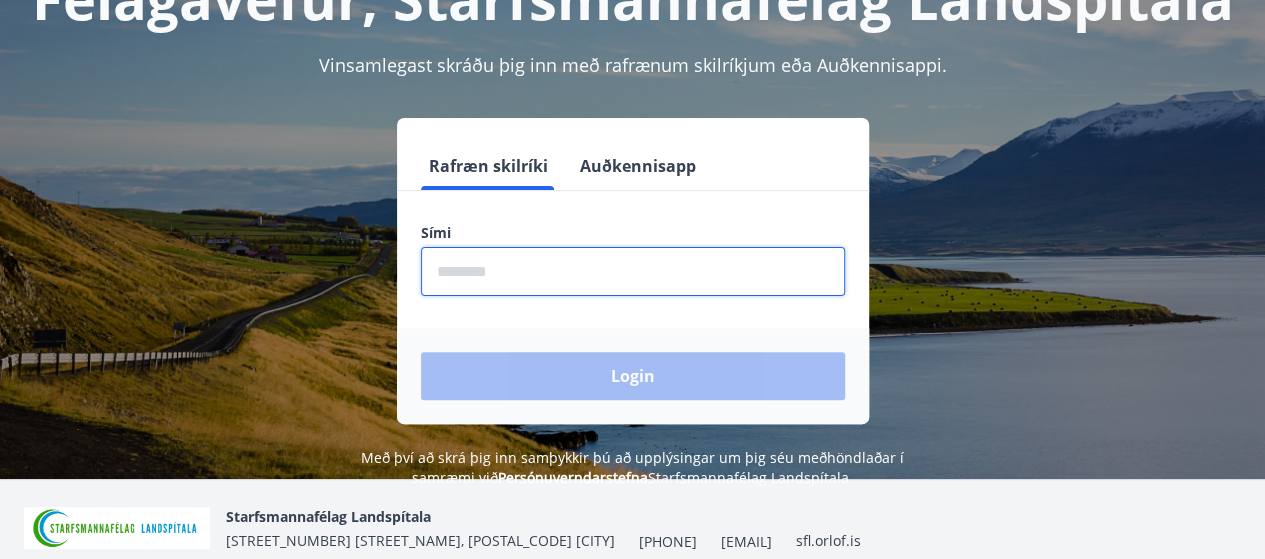 type on "********" 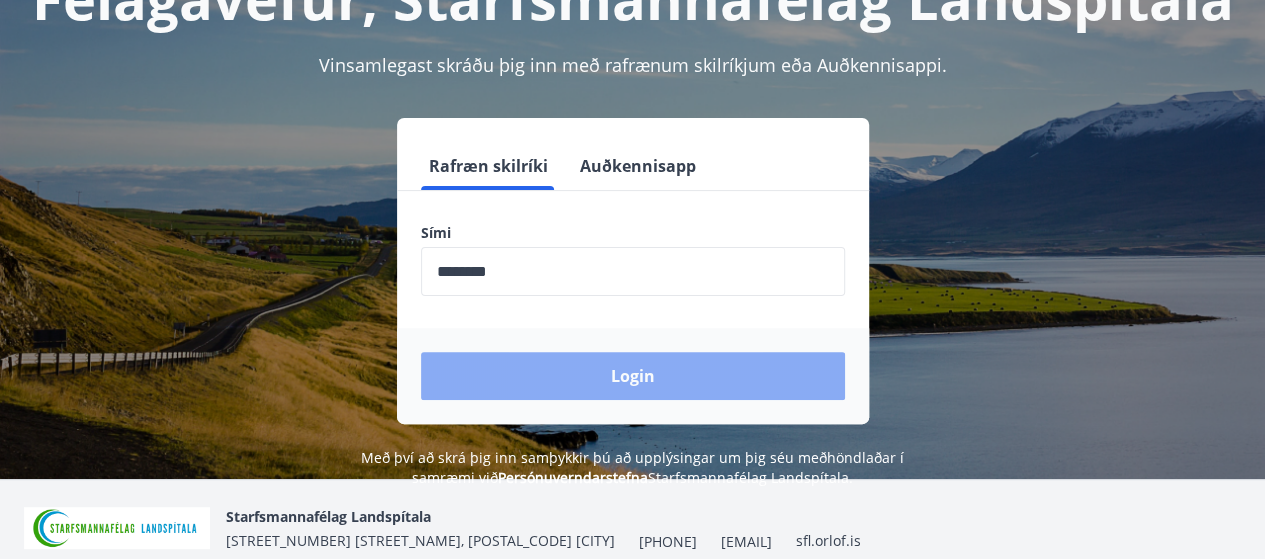 click on "Login" at bounding box center (633, 376) 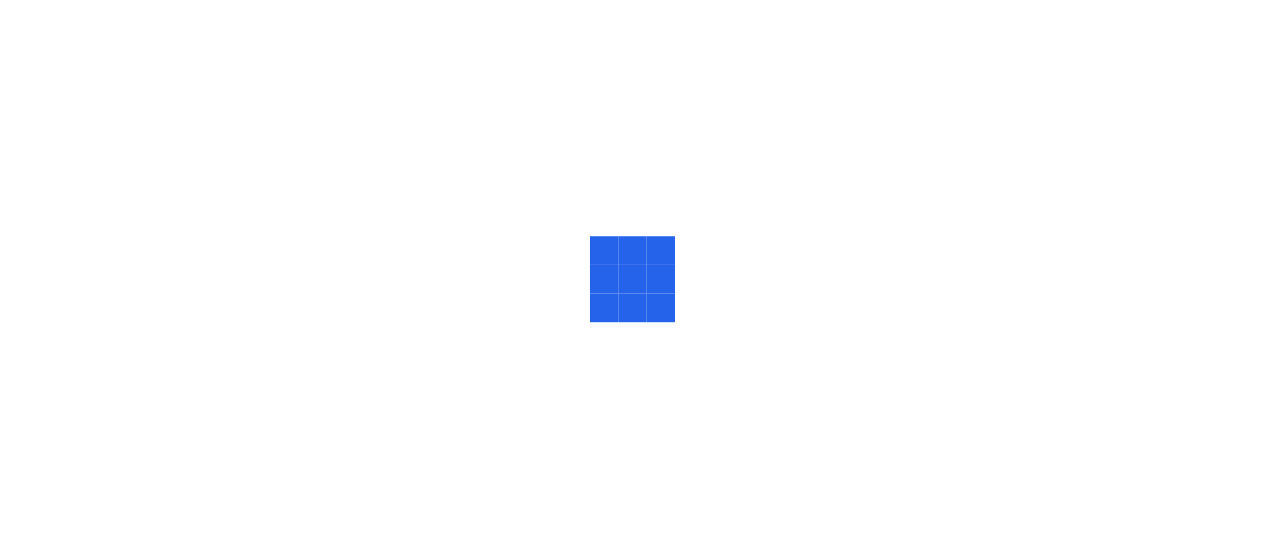 scroll, scrollTop: 0, scrollLeft: 0, axis: both 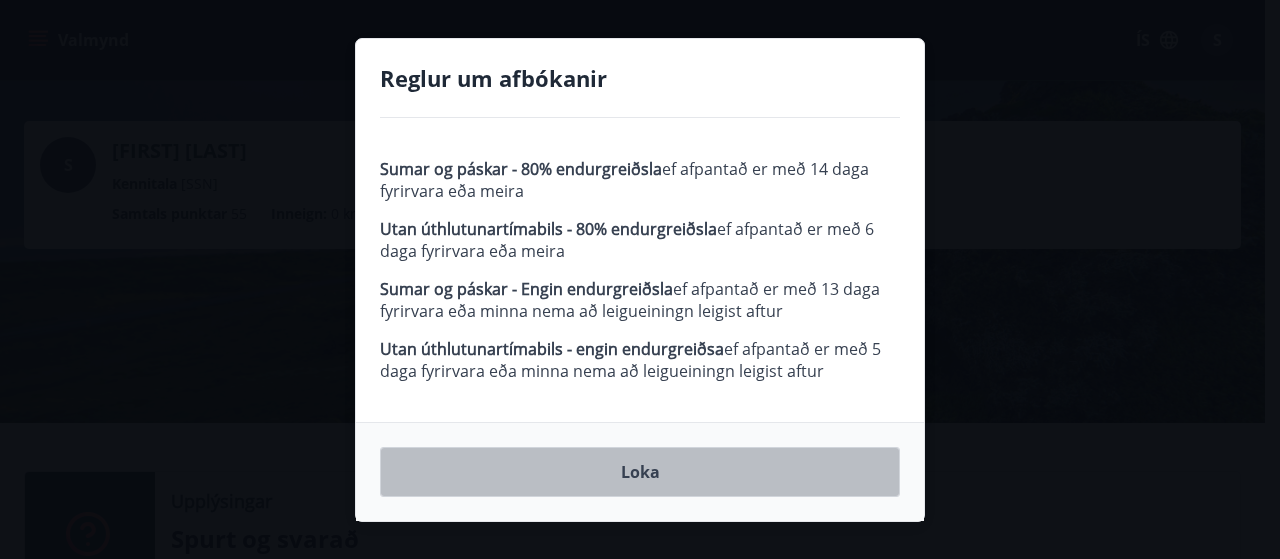 click on "Loka" at bounding box center [640, 472] 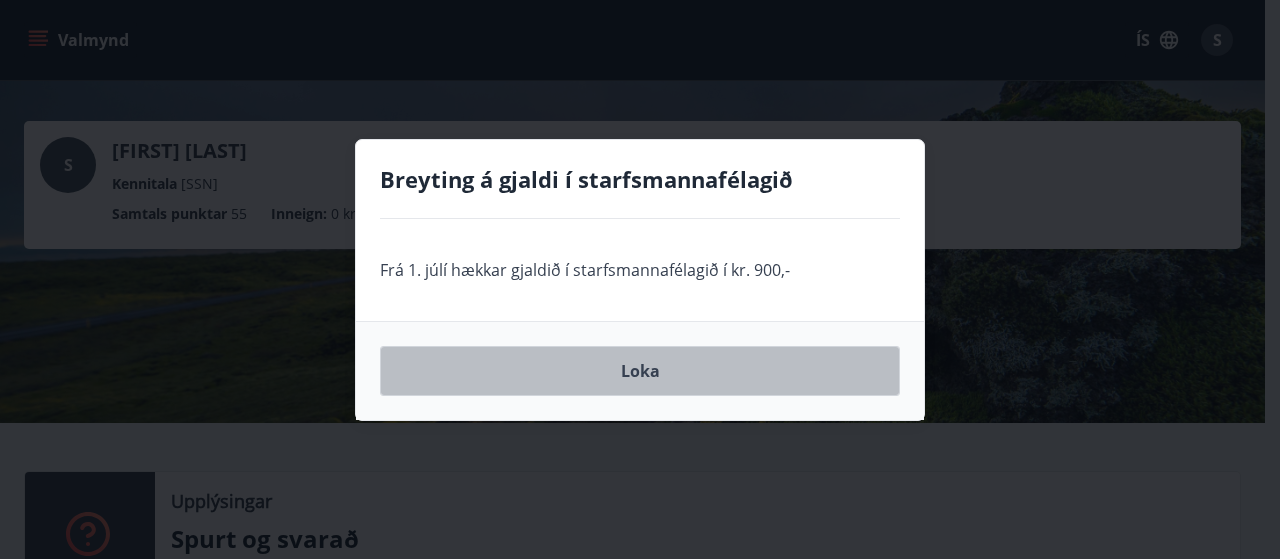 click on "Loka" at bounding box center (640, 371) 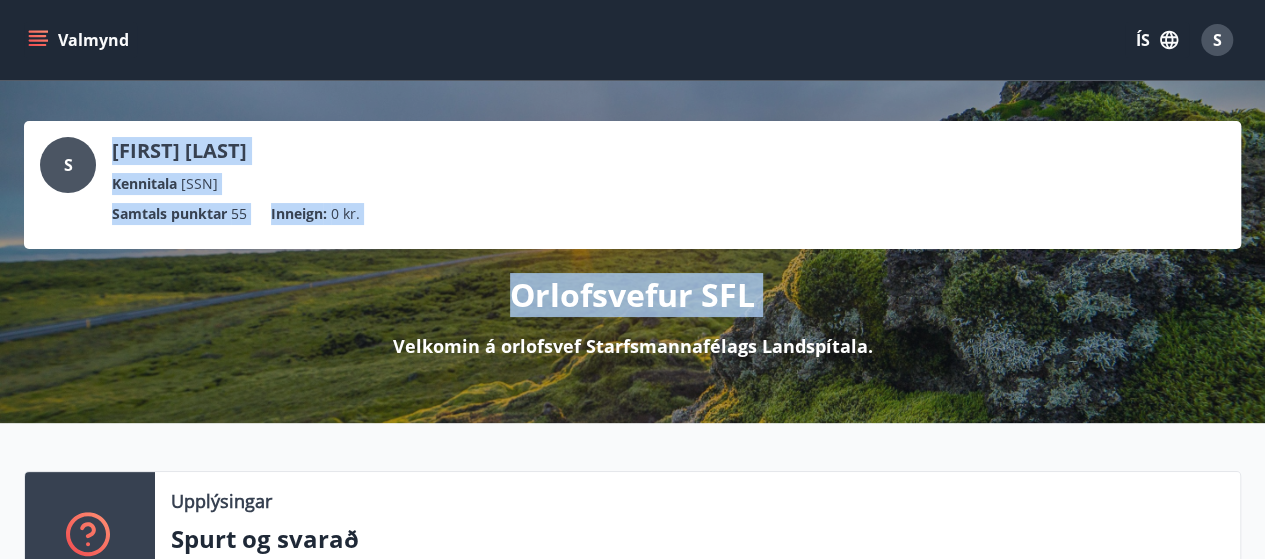 drag, startPoint x: 184, startPoint y: 343, endPoint x: 429, endPoint y: 411, distance: 254.26167 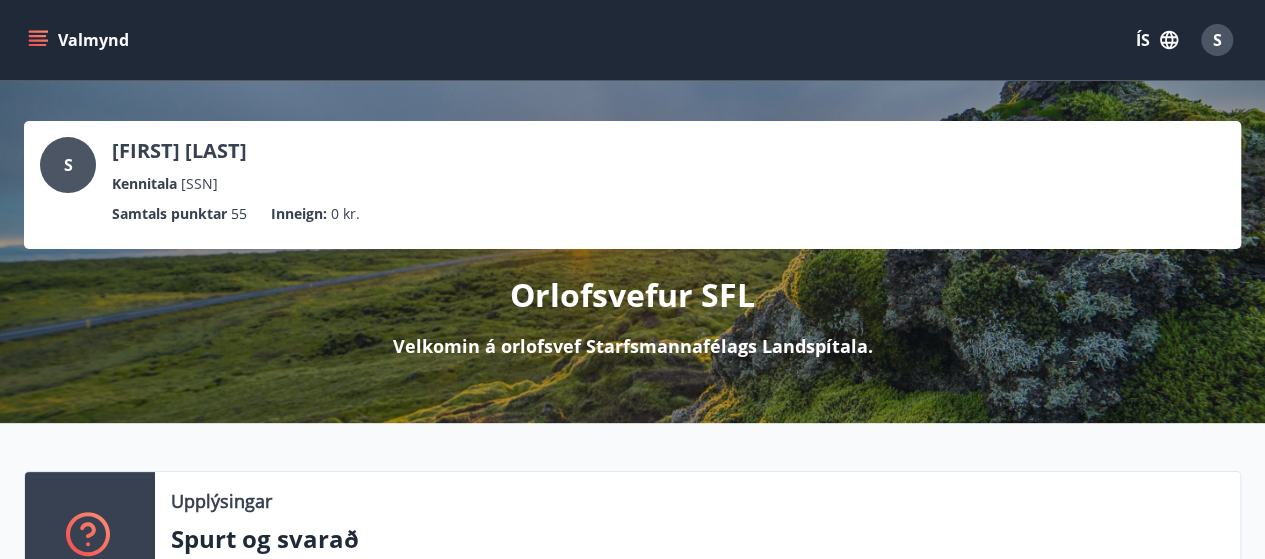 click on "Orlofsvefur SFL Velkomin á orlofsvef Starfsmannafélags Landspítala." at bounding box center (632, 304) 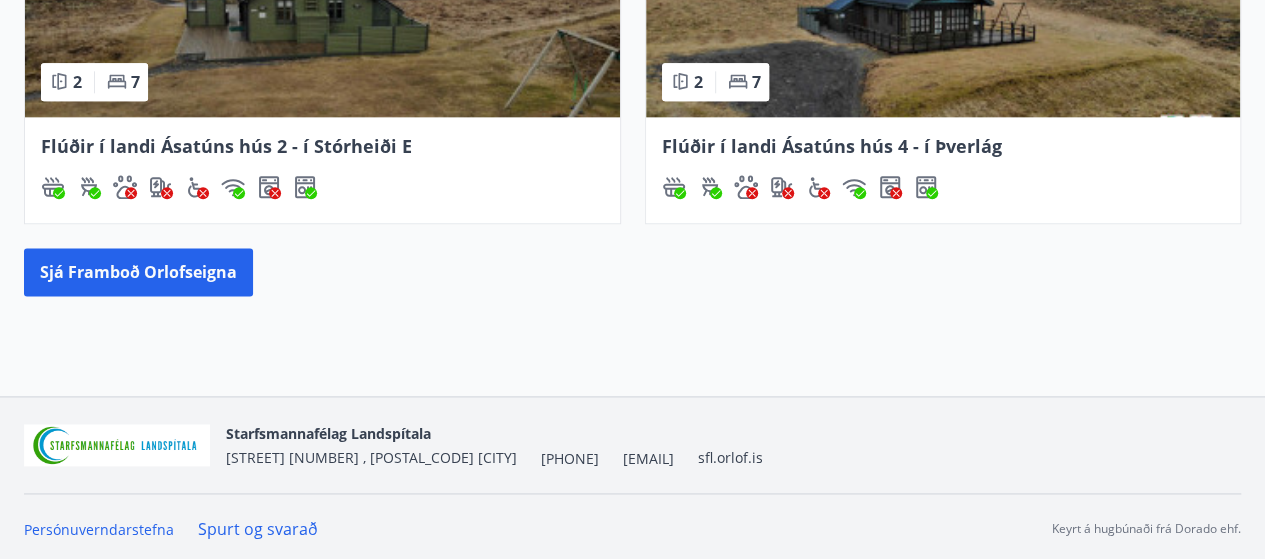 scroll, scrollTop: 1193, scrollLeft: 0, axis: vertical 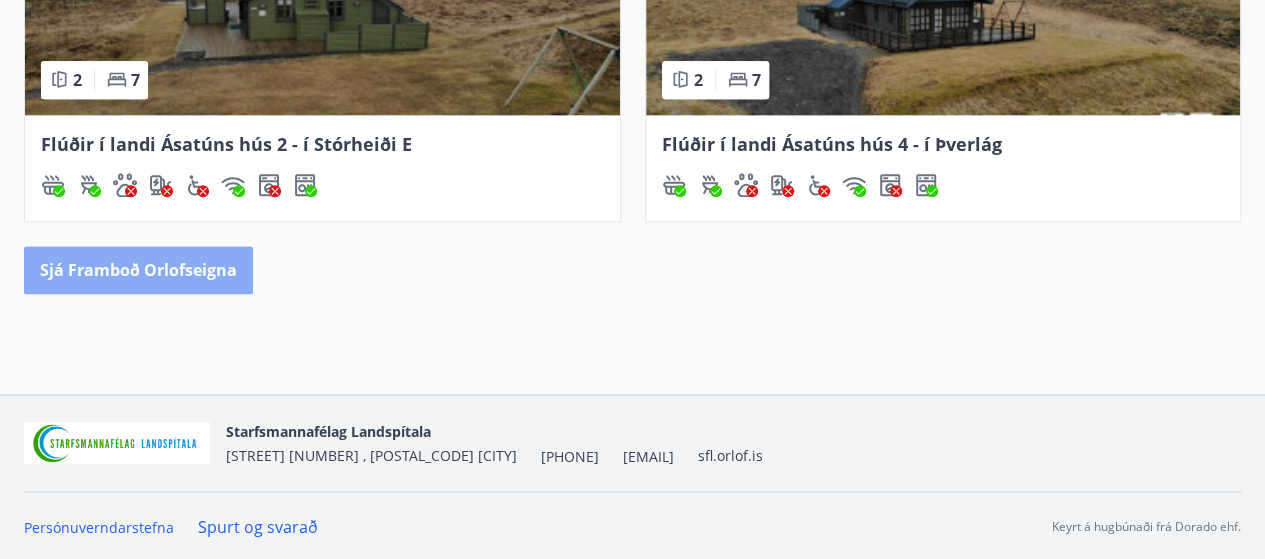 click on "Sjá framboð orlofseigna" at bounding box center (138, 270) 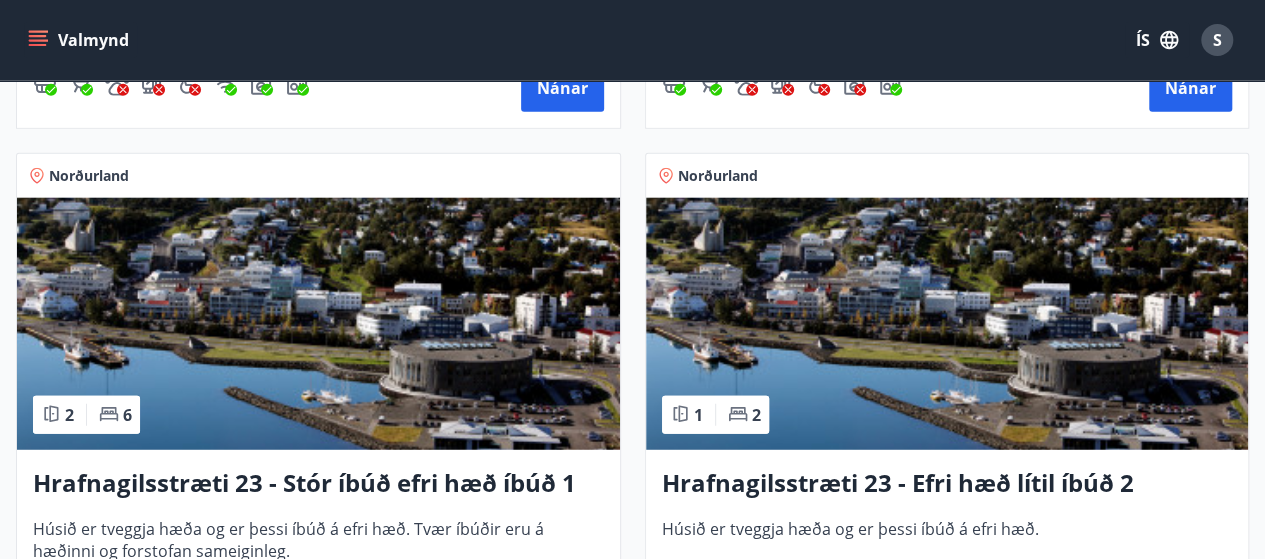 scroll, scrollTop: 2444, scrollLeft: 0, axis: vertical 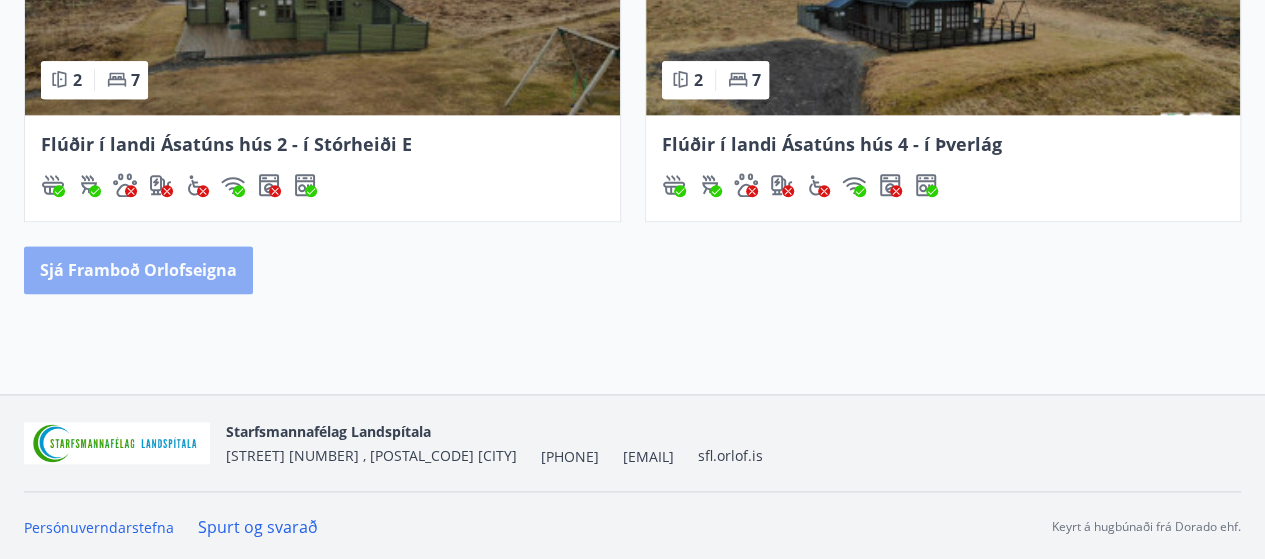 click on "Sjá framboð orlofseigna" at bounding box center (138, 270) 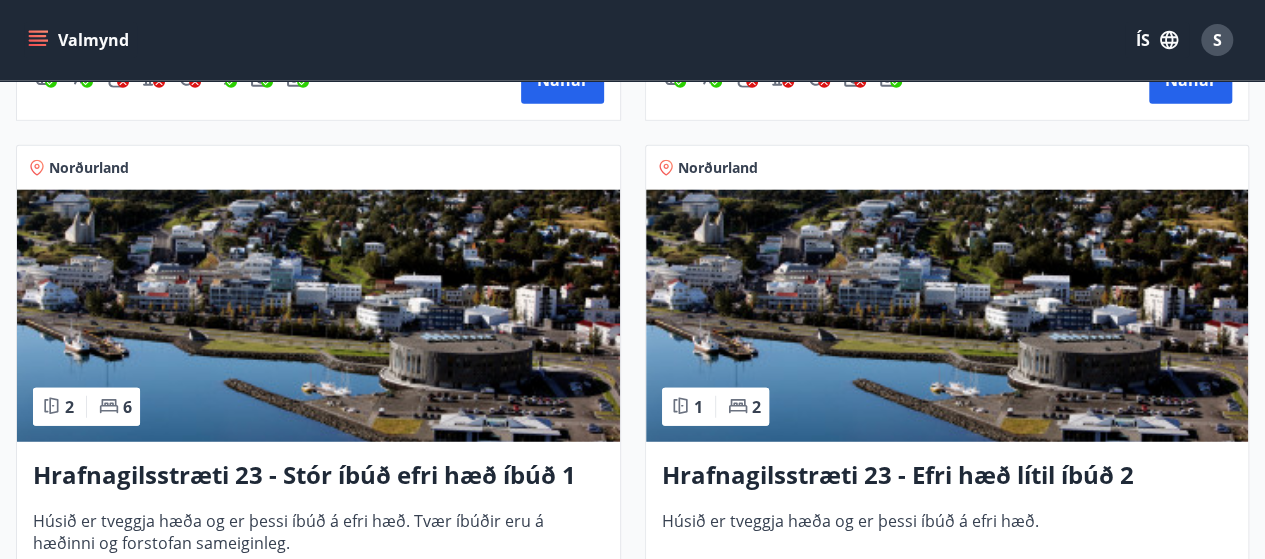 scroll, scrollTop: 2560, scrollLeft: 0, axis: vertical 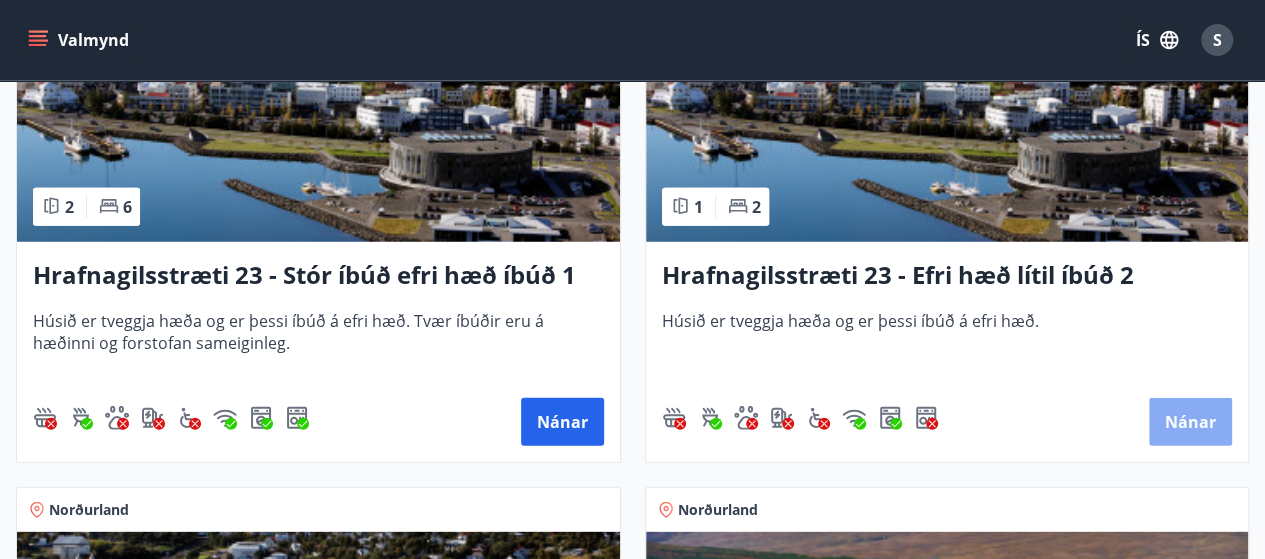 click on "Nánar" at bounding box center (1190, 422) 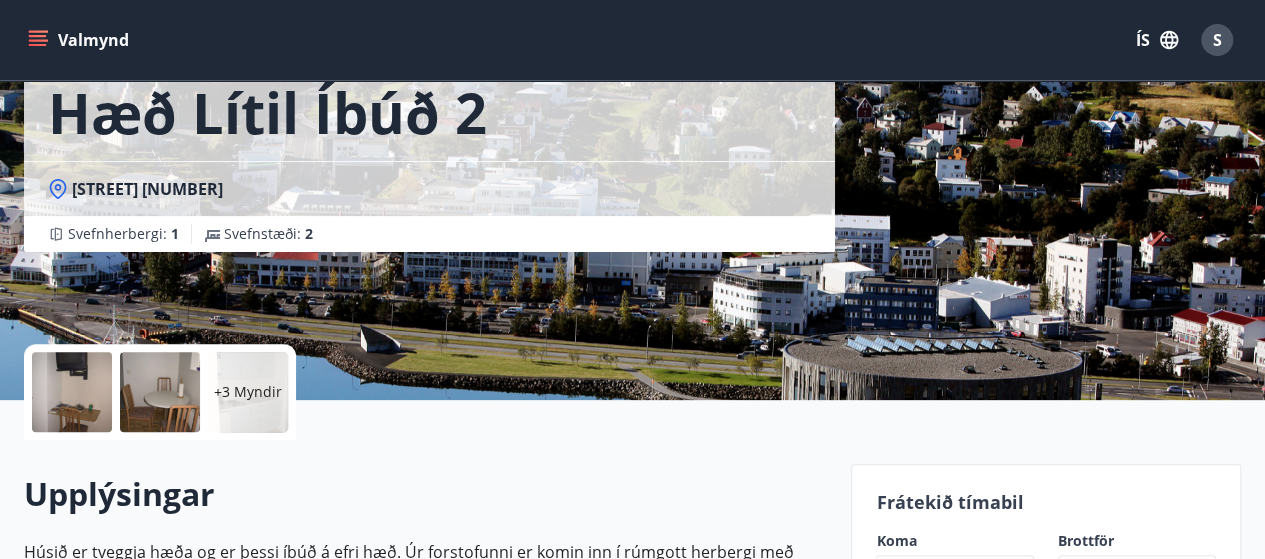 scroll, scrollTop: 240, scrollLeft: 0, axis: vertical 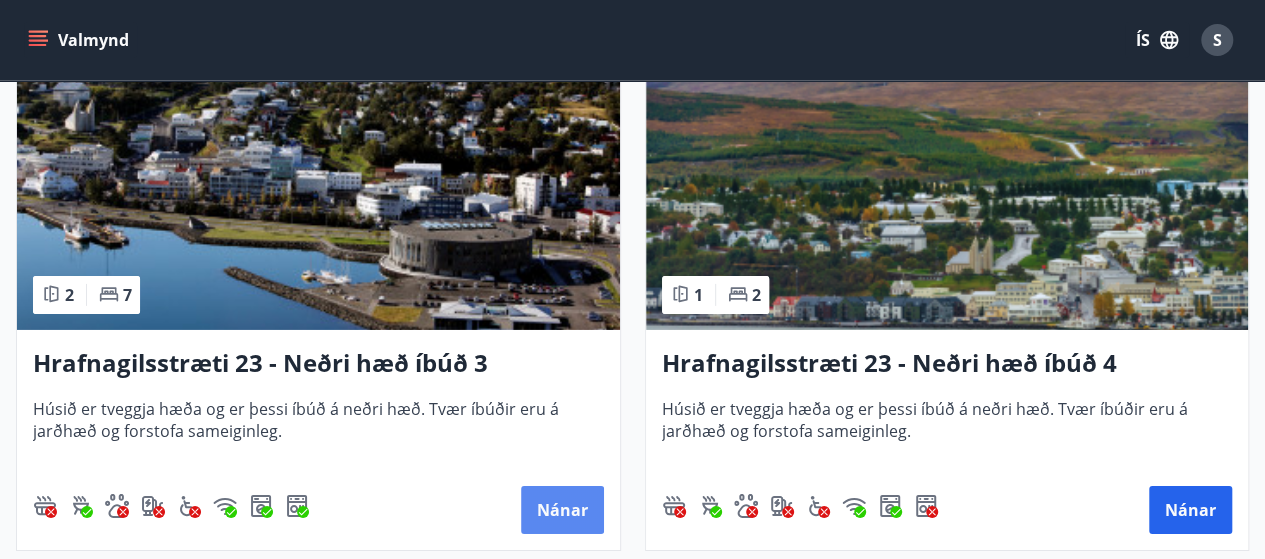 click on "Nánar" at bounding box center [562, 510] 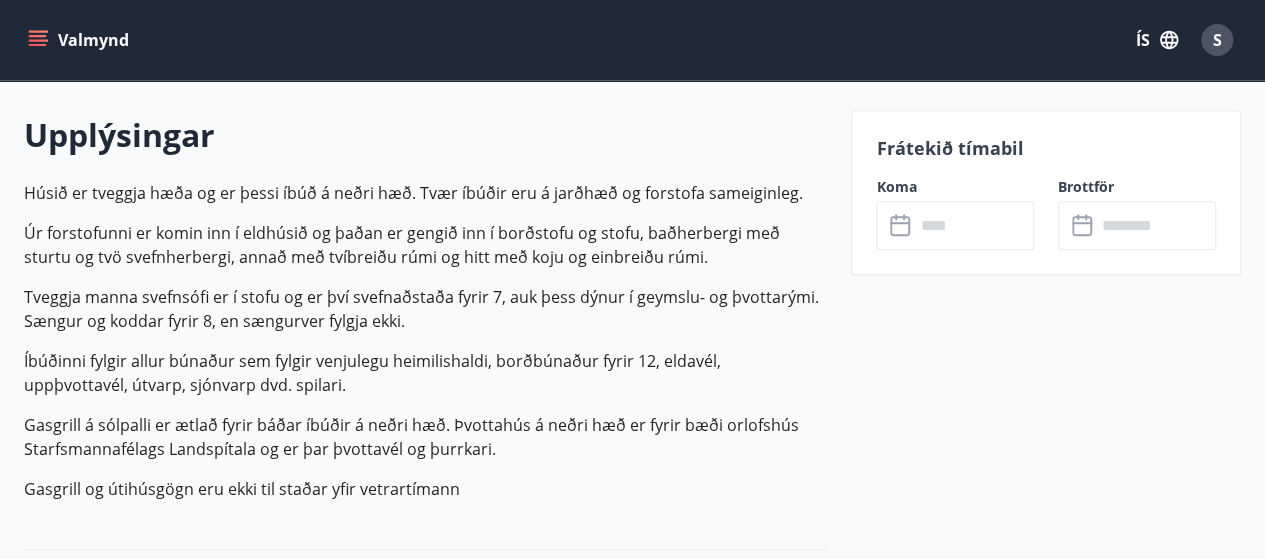 scroll, scrollTop: 520, scrollLeft: 0, axis: vertical 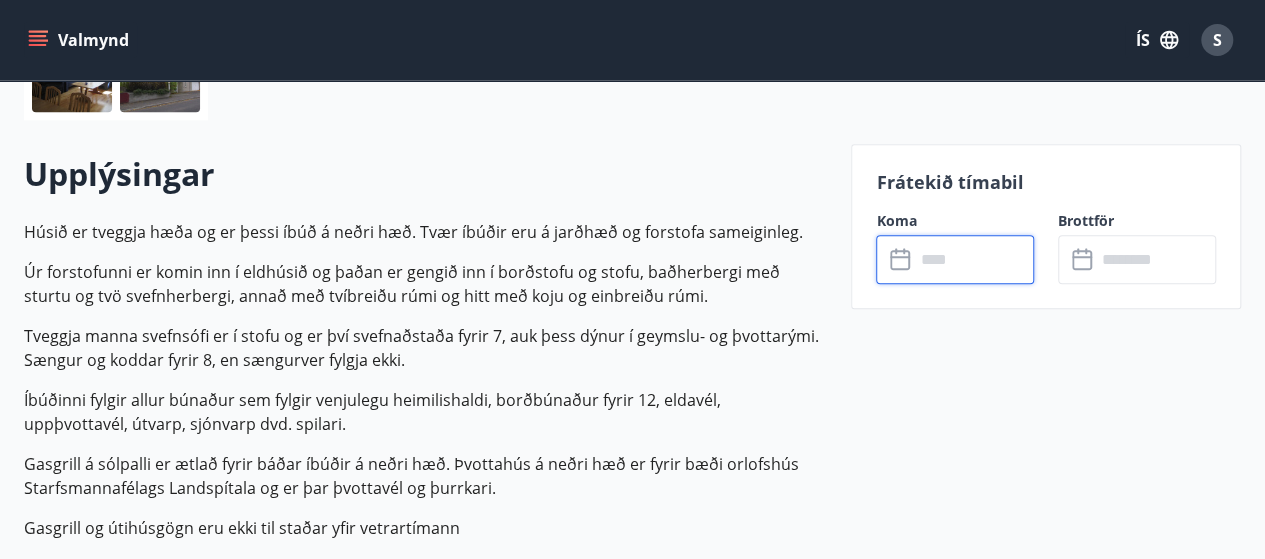 click at bounding box center [974, 259] 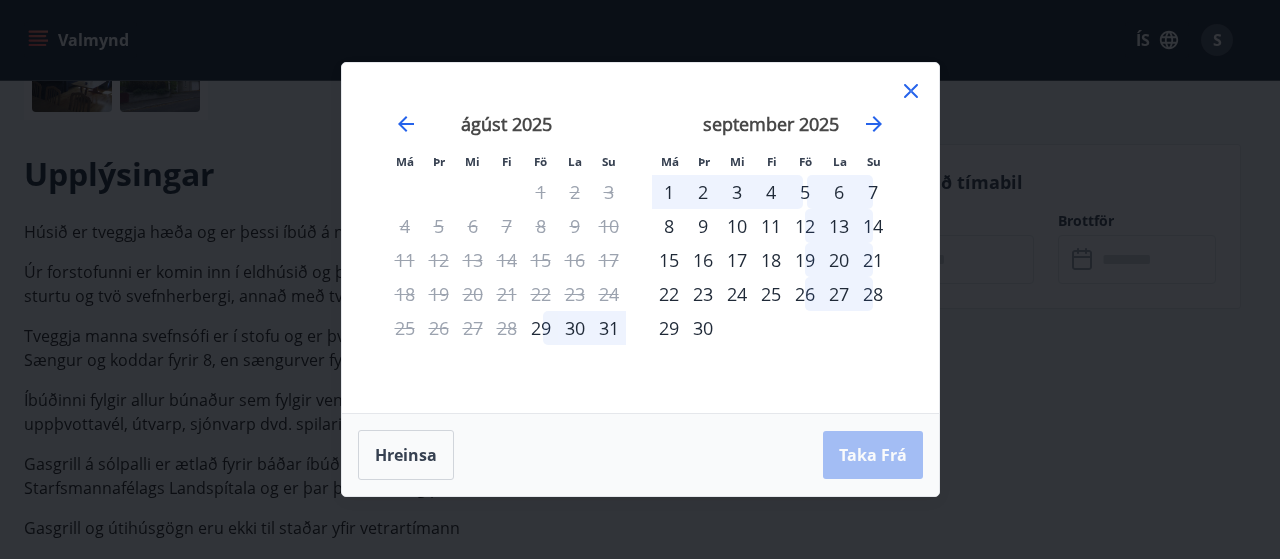 click on "5" at bounding box center [805, 192] 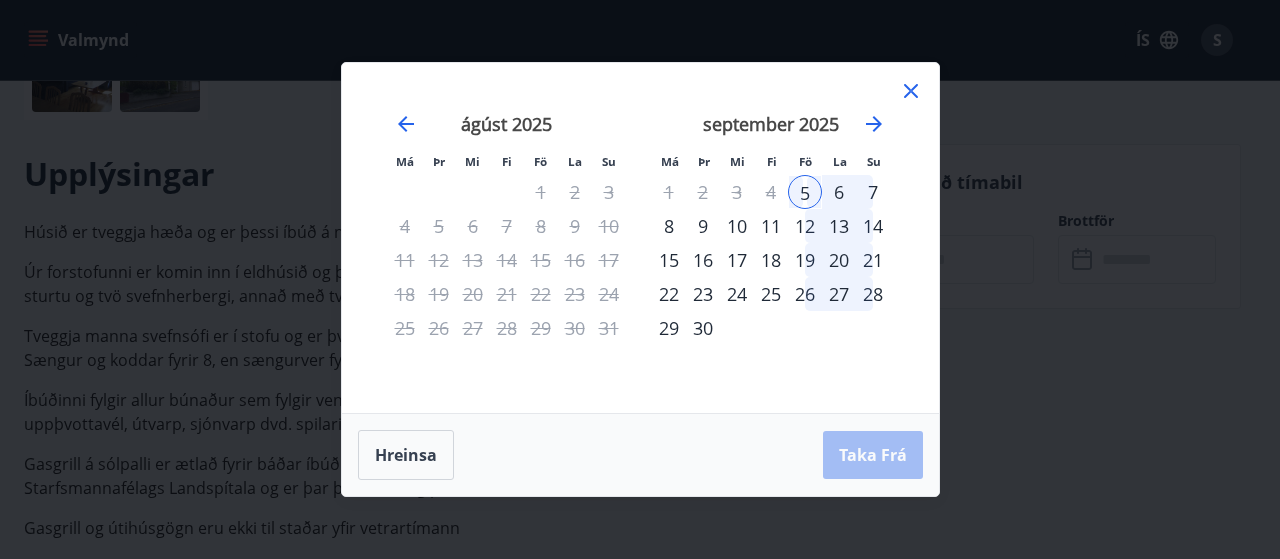 click on "7" at bounding box center [873, 192] 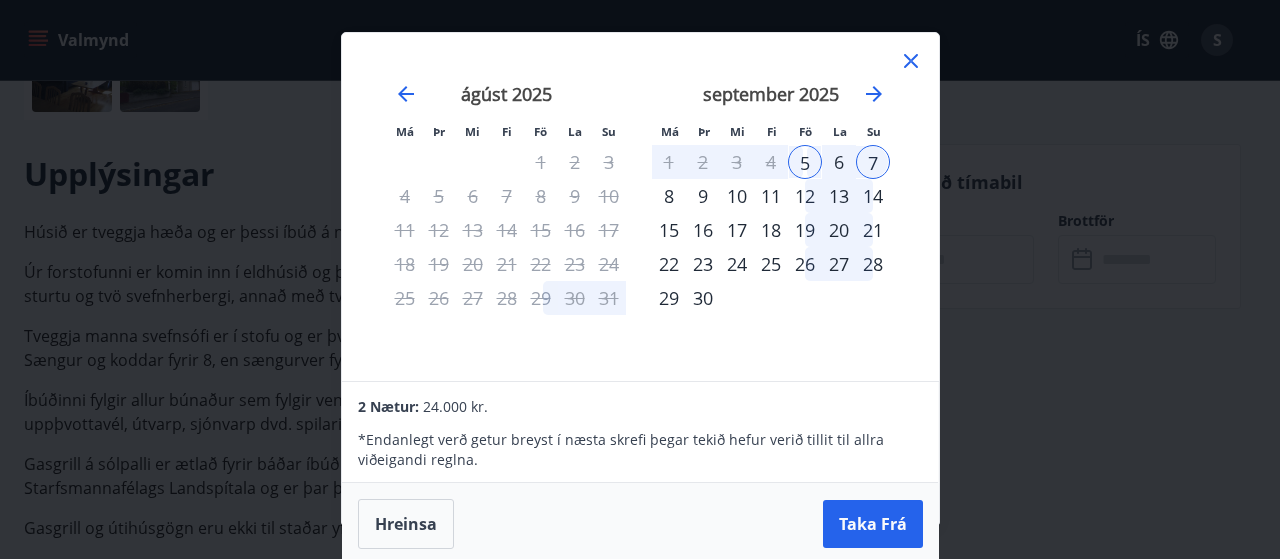 click 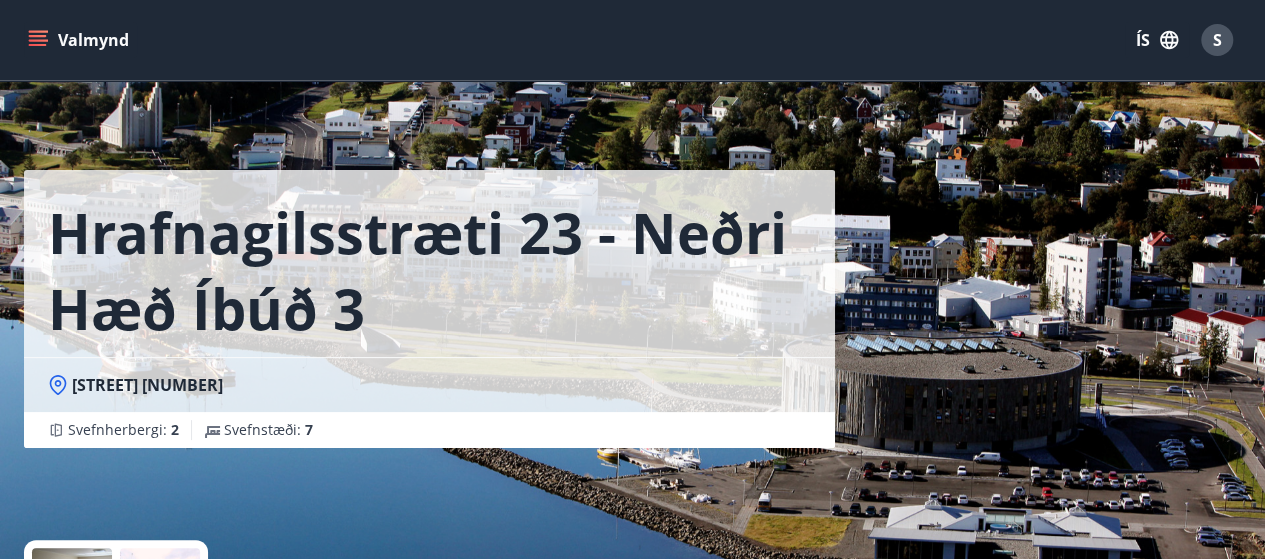 scroll, scrollTop: 0, scrollLeft: 0, axis: both 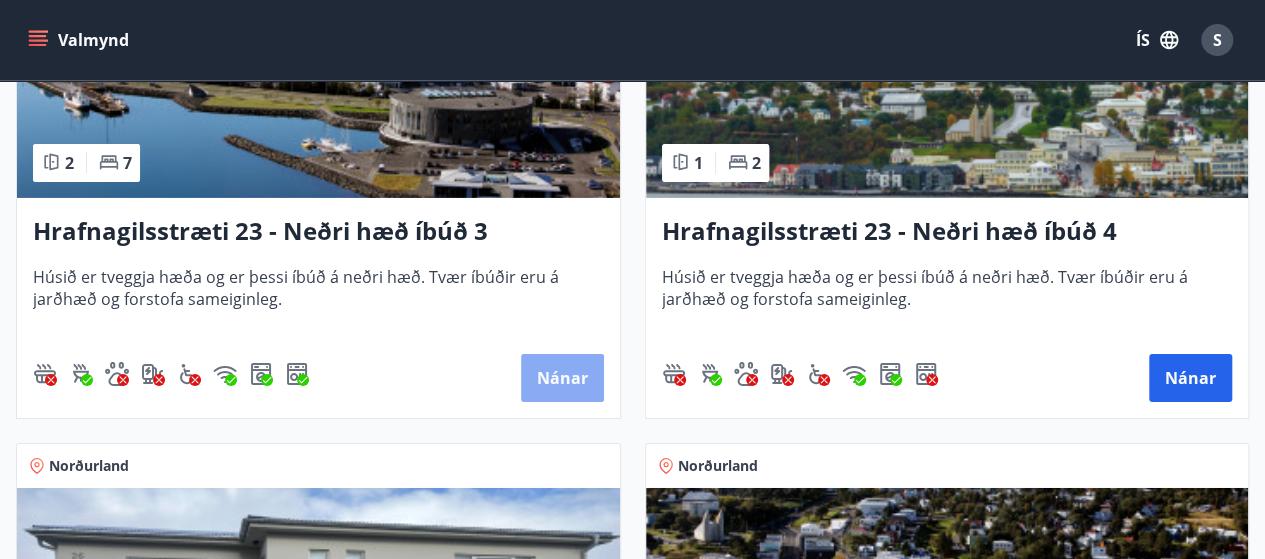 click on "Nánar" at bounding box center (562, 378) 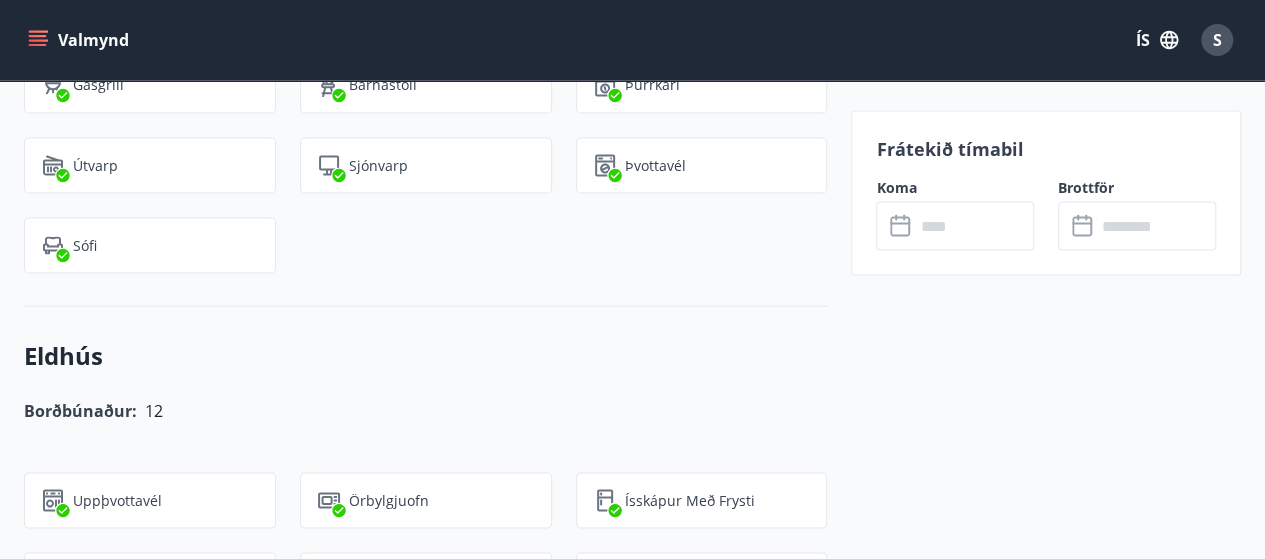 scroll, scrollTop: 1647, scrollLeft: 0, axis: vertical 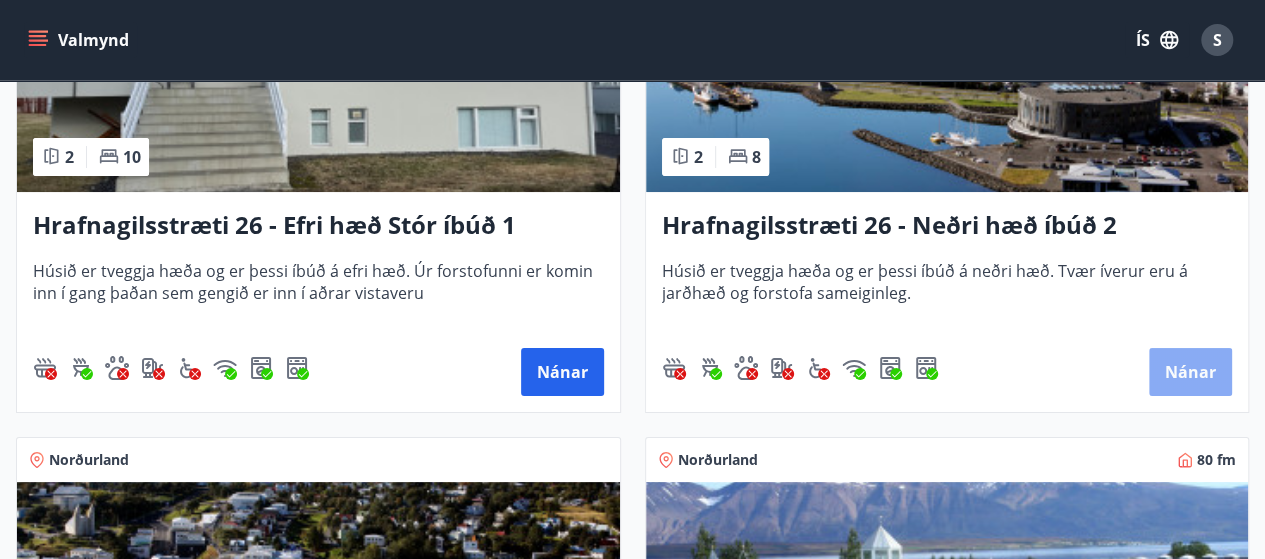 click on "Nánar" at bounding box center [1190, 372] 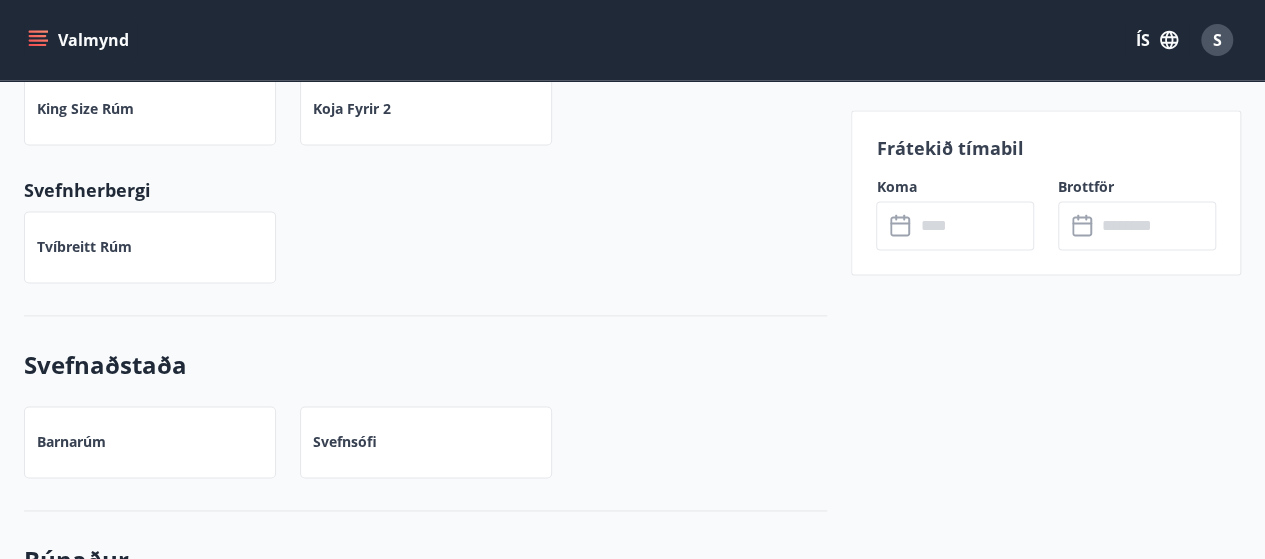 scroll, scrollTop: 1346, scrollLeft: 0, axis: vertical 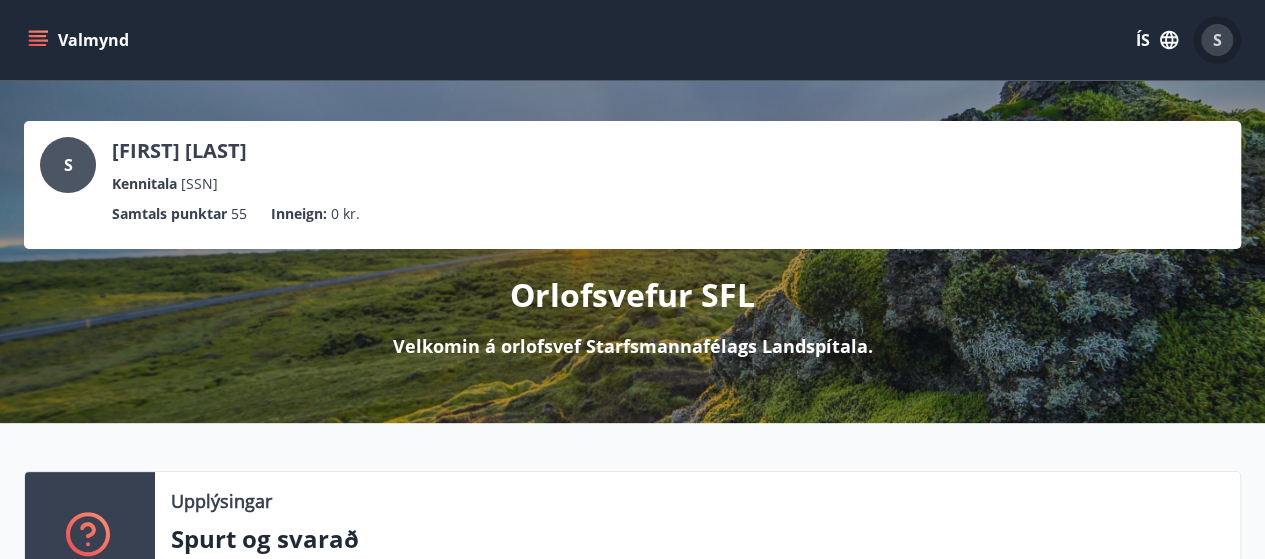 click on "S" at bounding box center (1217, 40) 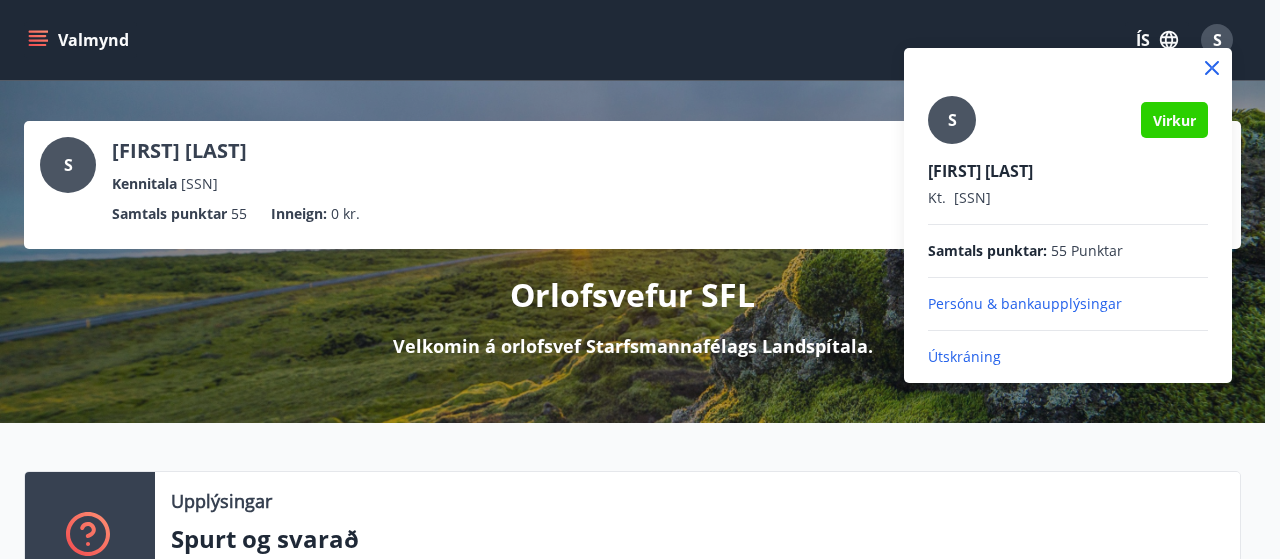 click on "Útskráning" at bounding box center (1068, 357) 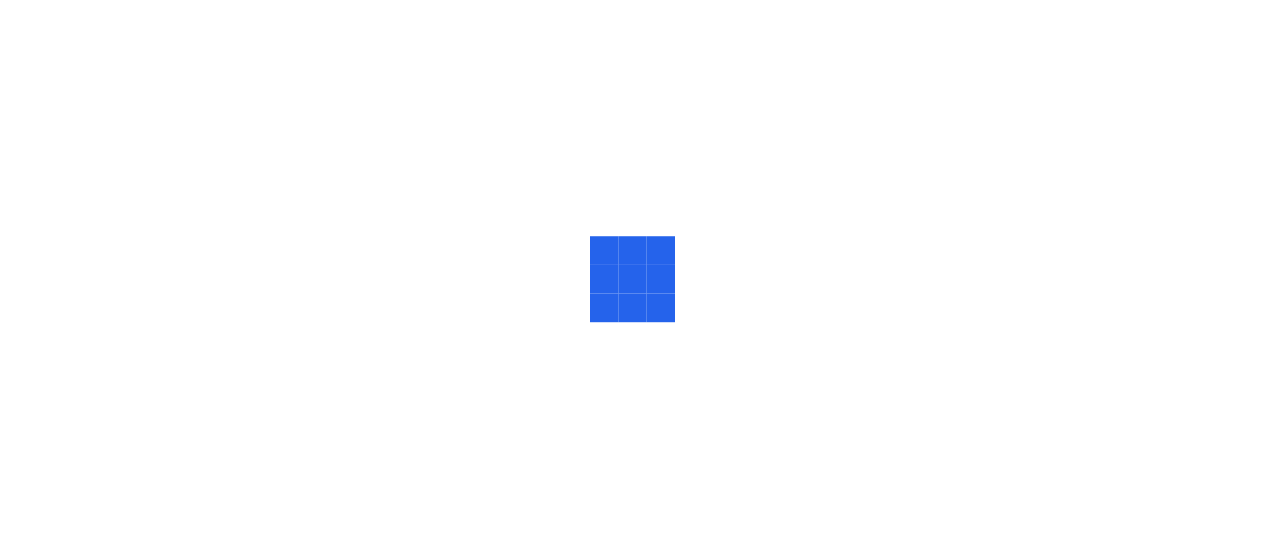 scroll, scrollTop: 0, scrollLeft: 0, axis: both 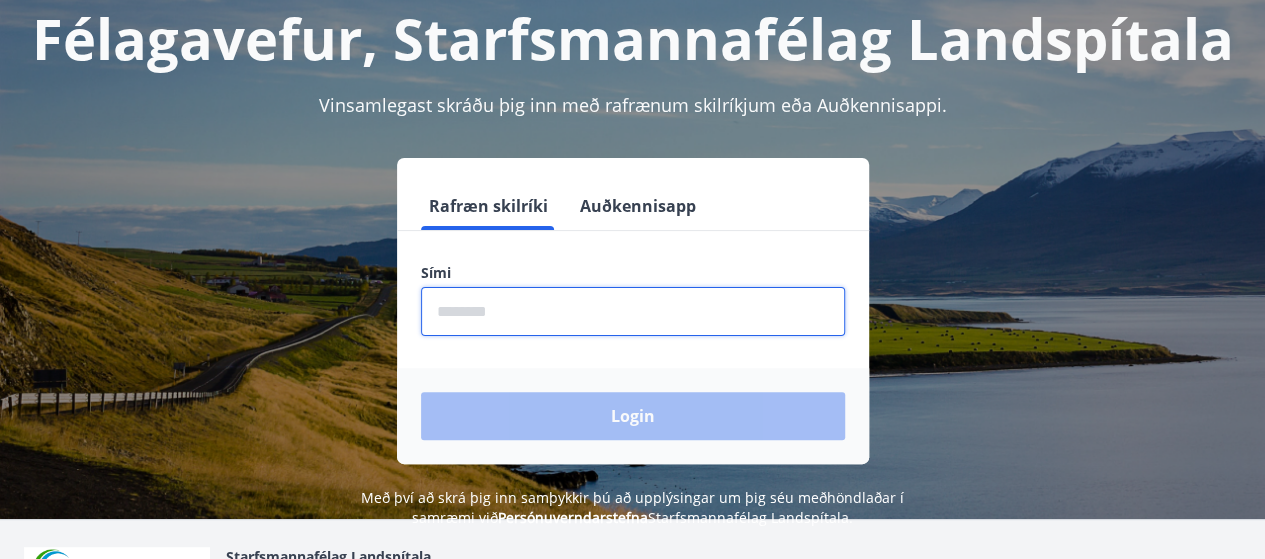 click at bounding box center (633, 311) 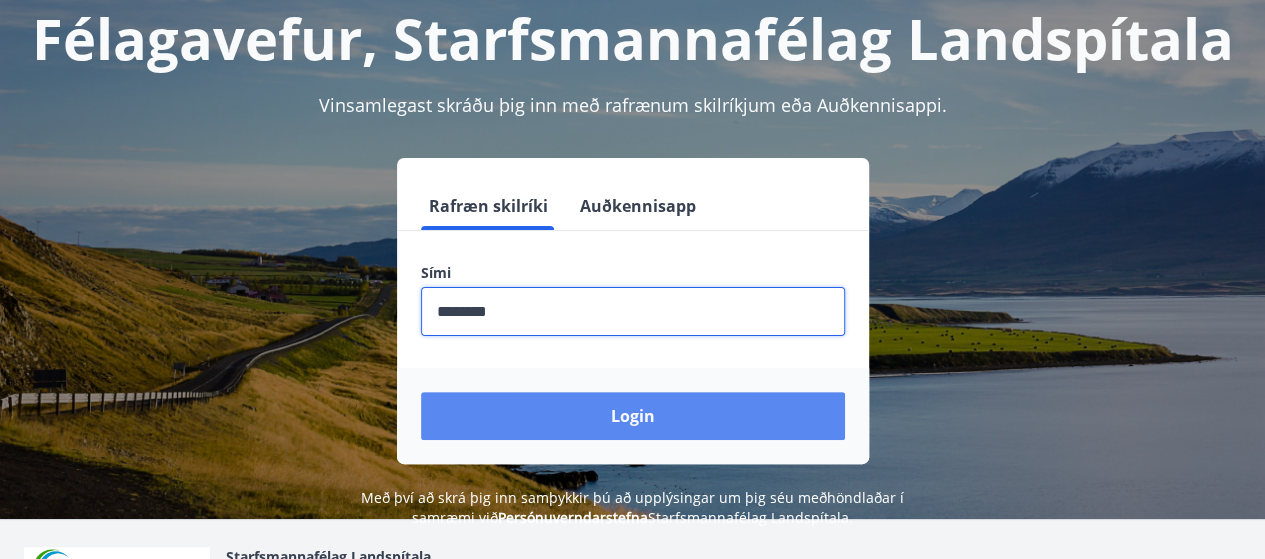 type on "********" 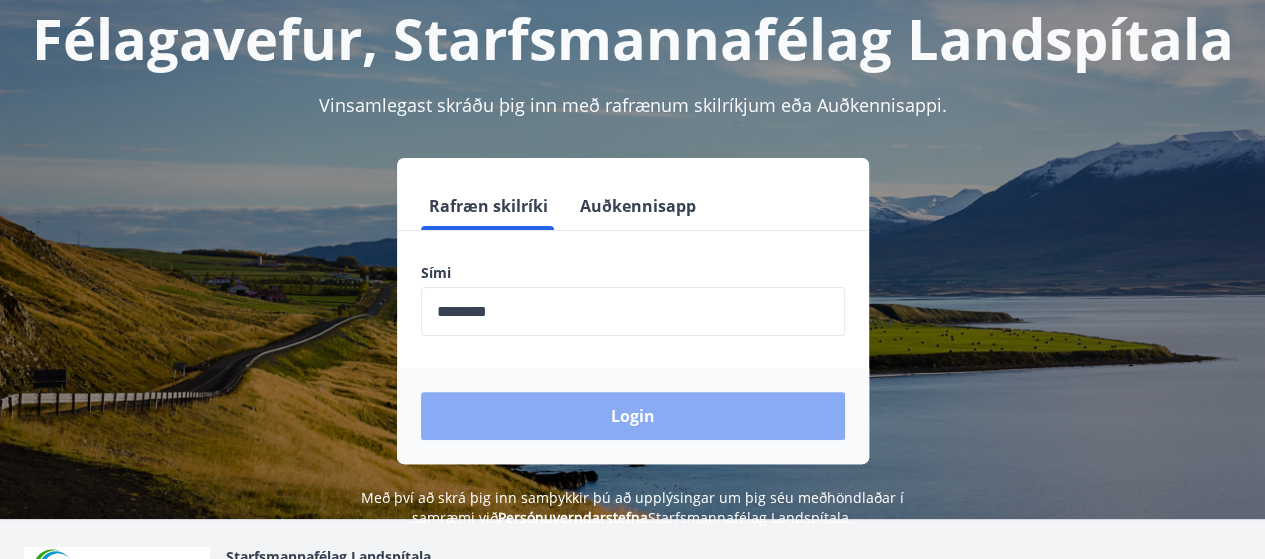 click on "Login" at bounding box center (633, 416) 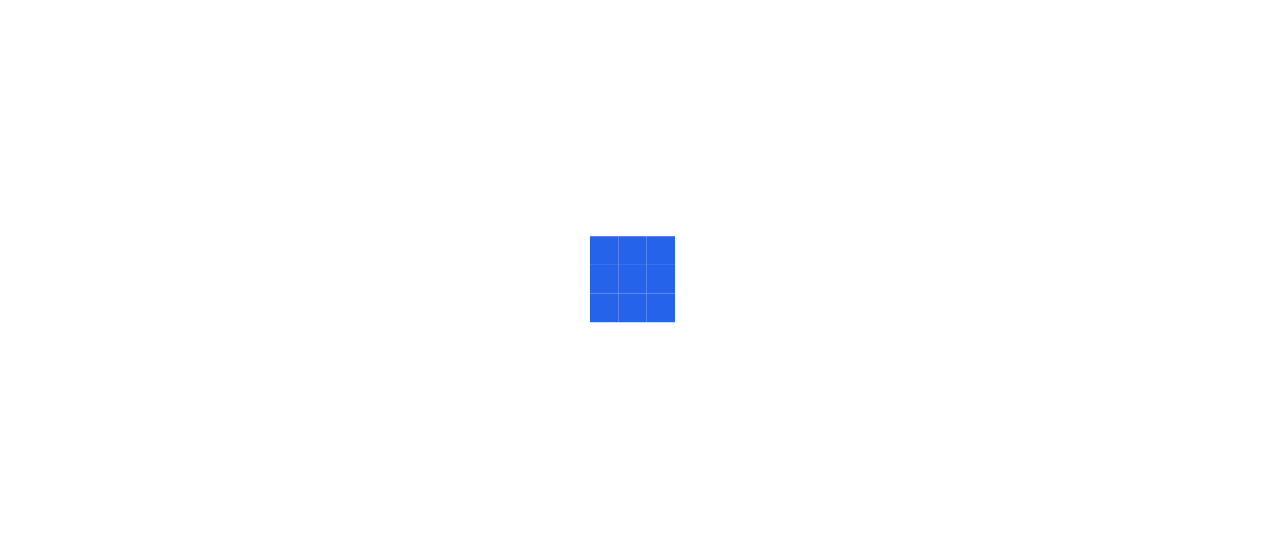 scroll, scrollTop: 0, scrollLeft: 0, axis: both 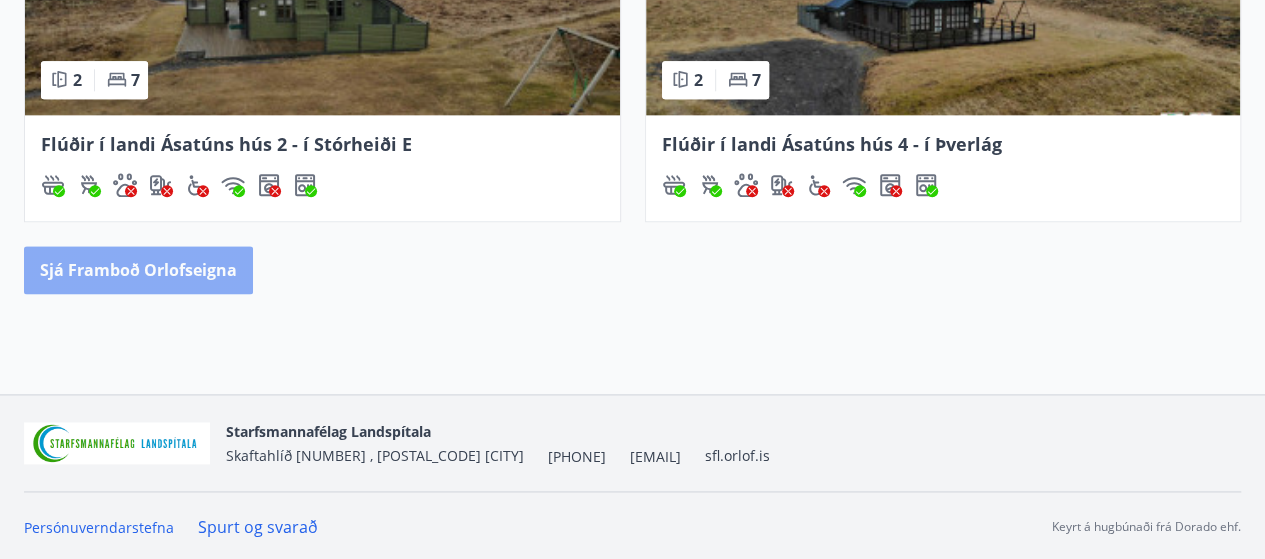 click on "Sjá framboð orlofseigna" at bounding box center (138, 270) 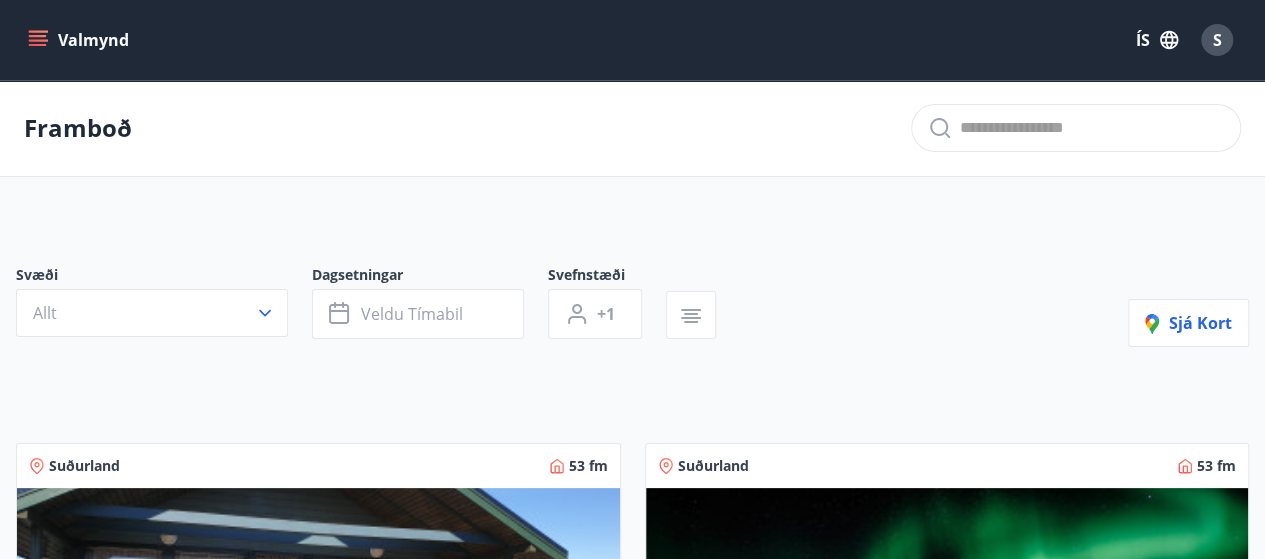 scroll, scrollTop: 40, scrollLeft: 0, axis: vertical 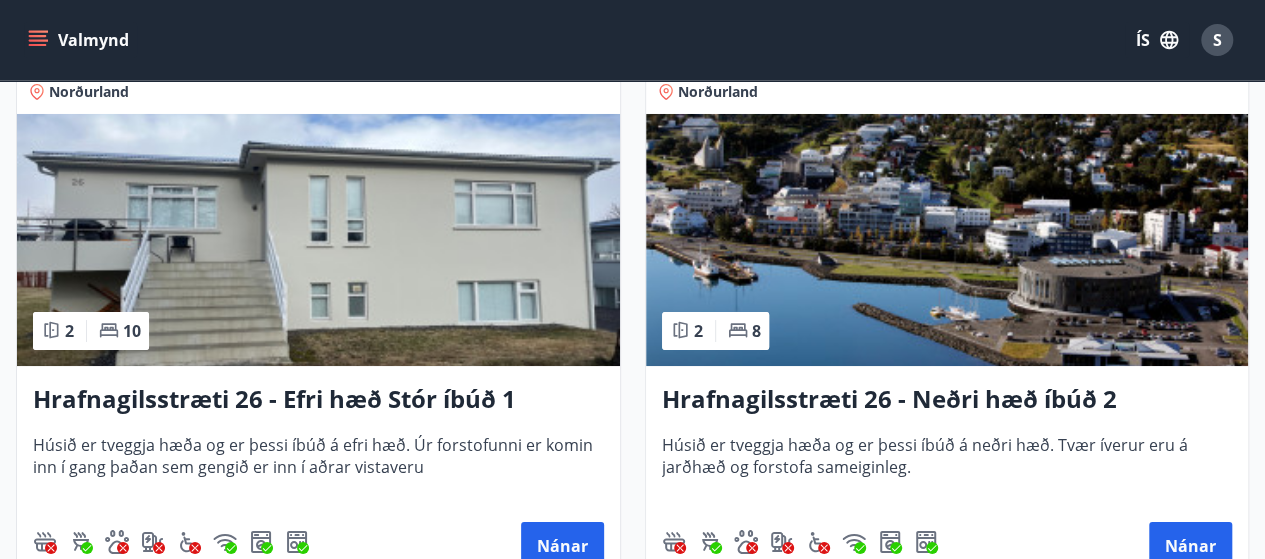 click on "Húsið er tveggja hæða og er þessi íbúð á neðri hæð. Tvær íverur eru á jarðhæð og forstofa sameiginleg." at bounding box center [947, 470] 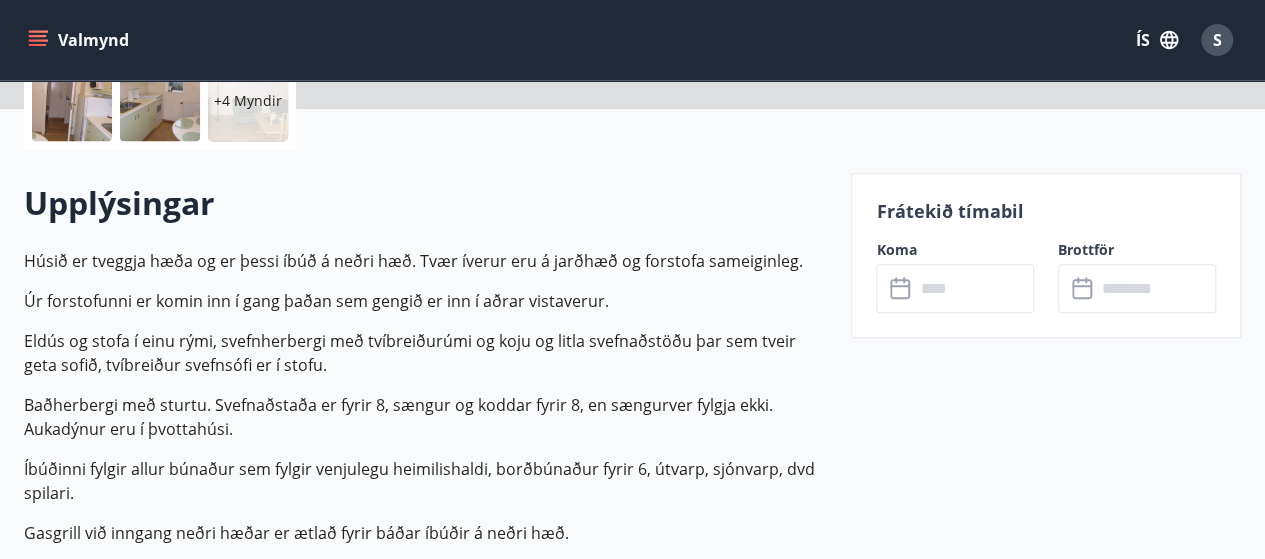 scroll, scrollTop: 0, scrollLeft: 0, axis: both 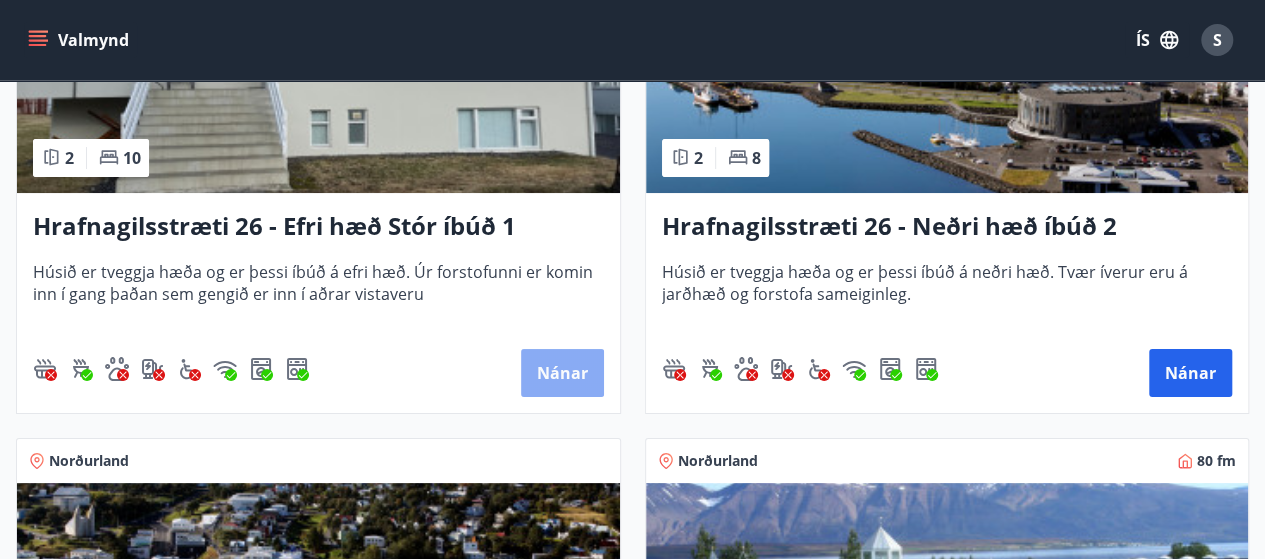 click on "Nánar" at bounding box center (562, 373) 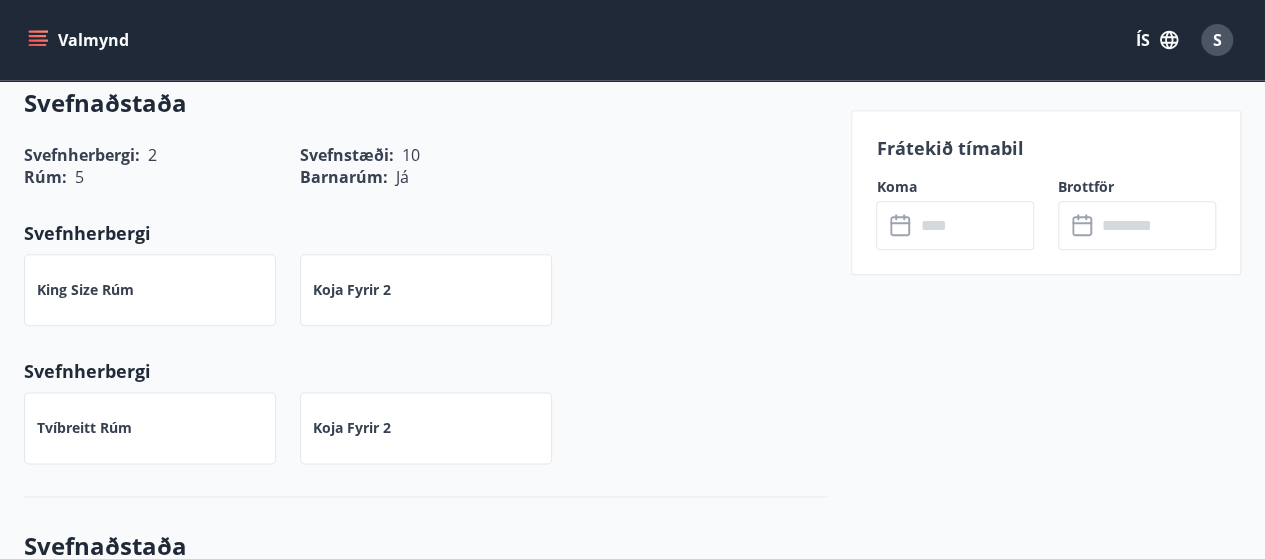 scroll, scrollTop: 1106, scrollLeft: 0, axis: vertical 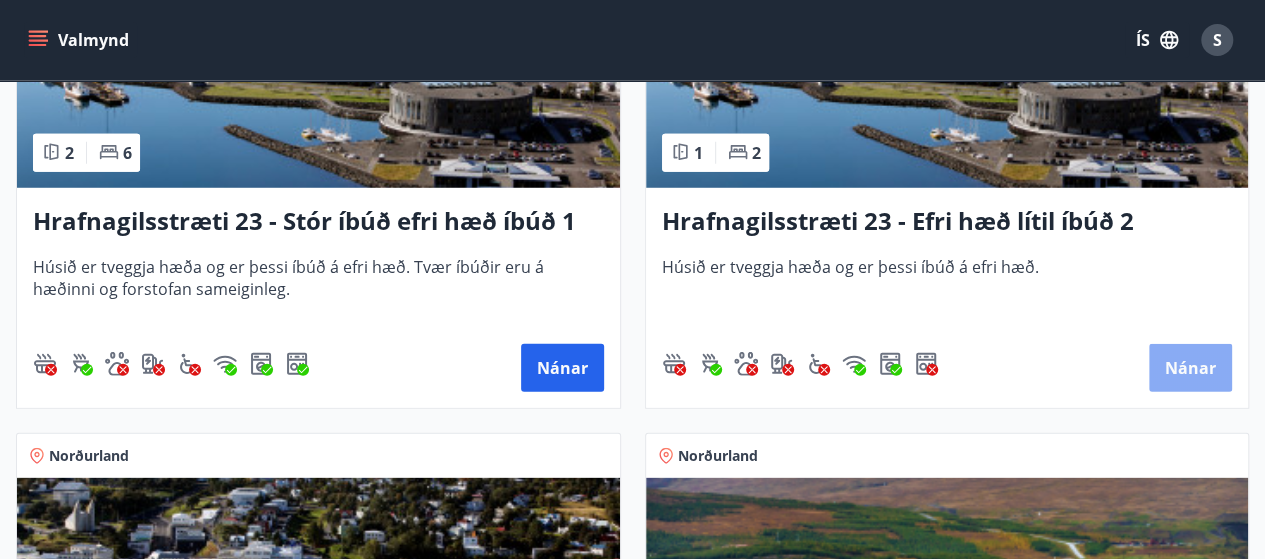click on "Nánar" at bounding box center [1190, 368] 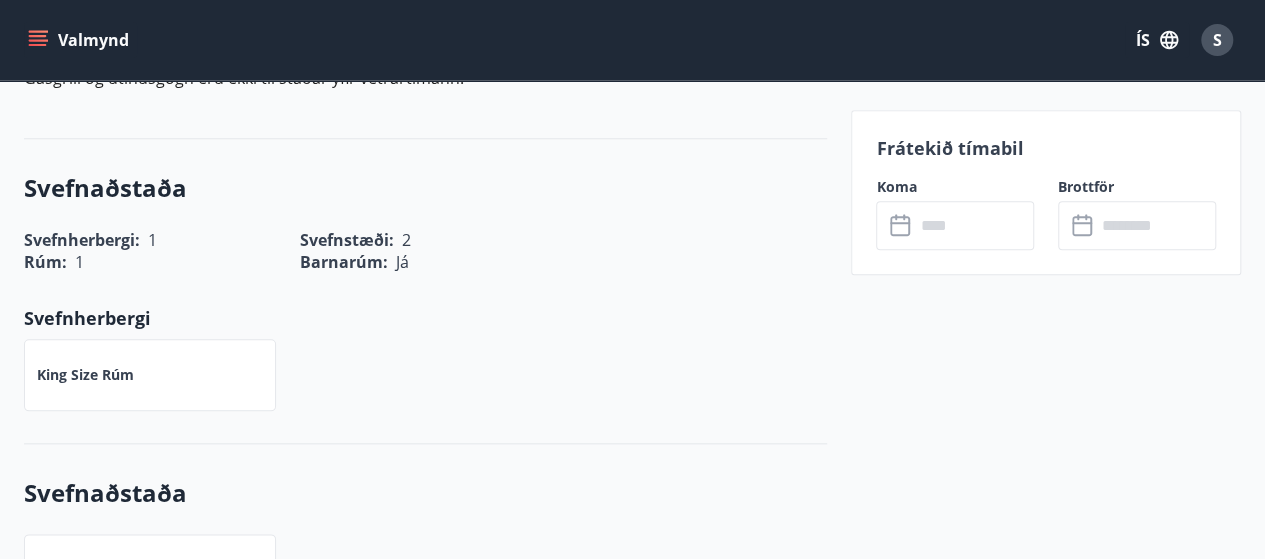 scroll, scrollTop: 986, scrollLeft: 0, axis: vertical 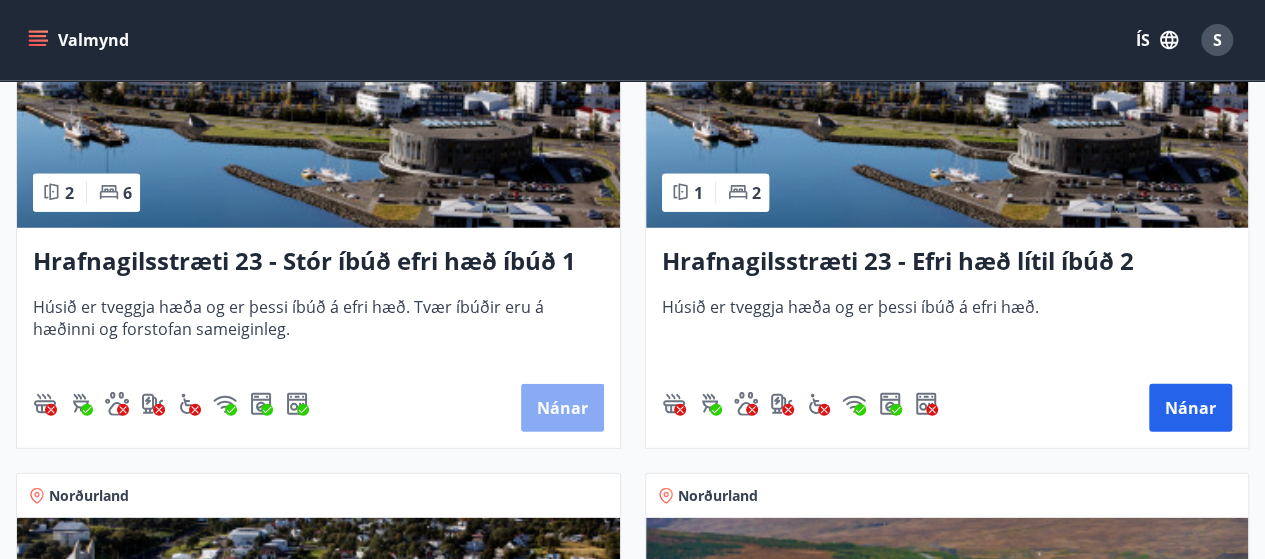 click on "Nánar" at bounding box center (562, 408) 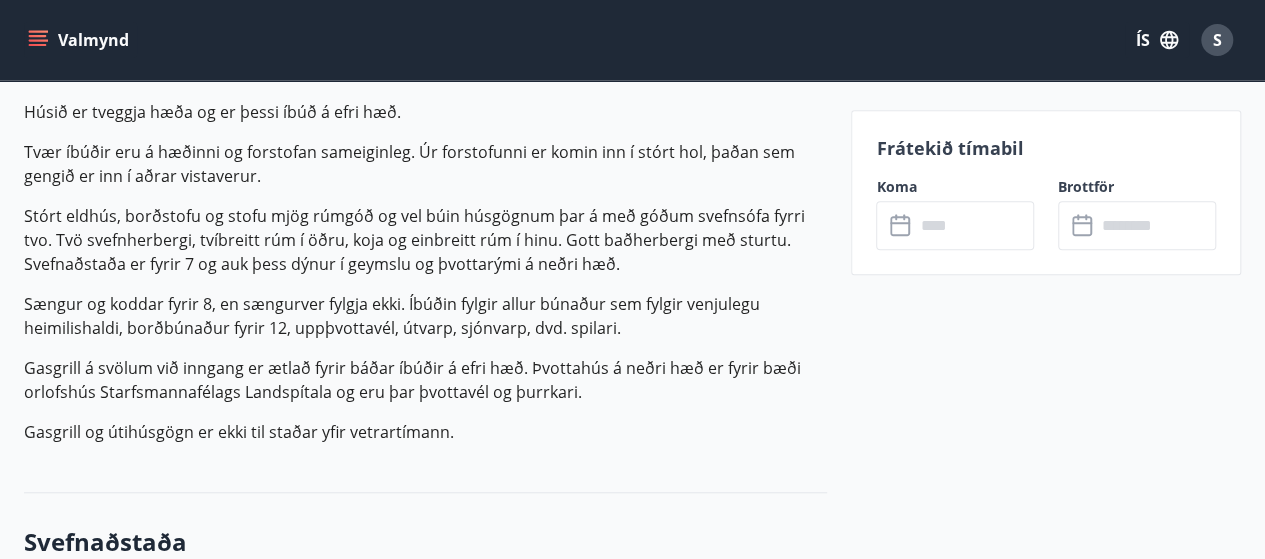 scroll, scrollTop: 600, scrollLeft: 0, axis: vertical 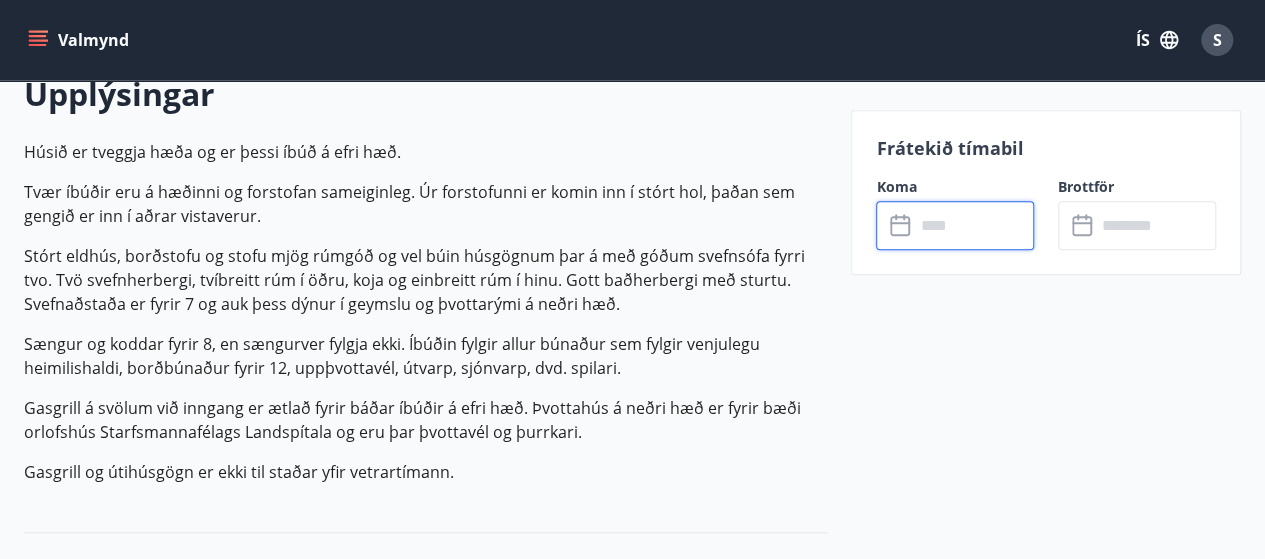 click at bounding box center [974, 225] 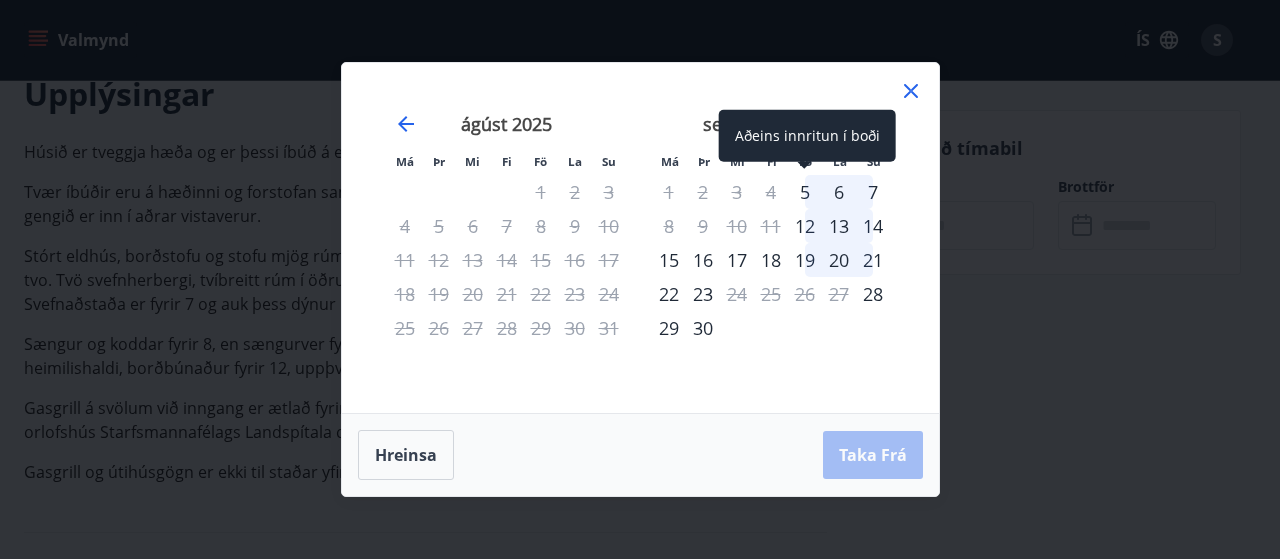 click on "5" at bounding box center [805, 192] 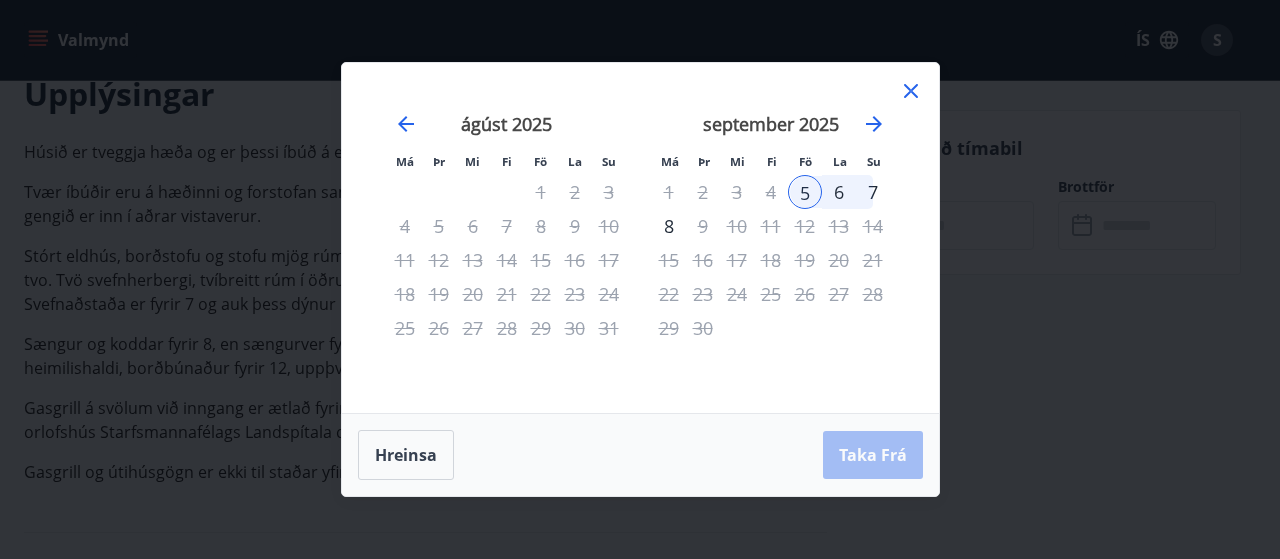 click on "7" at bounding box center [873, 192] 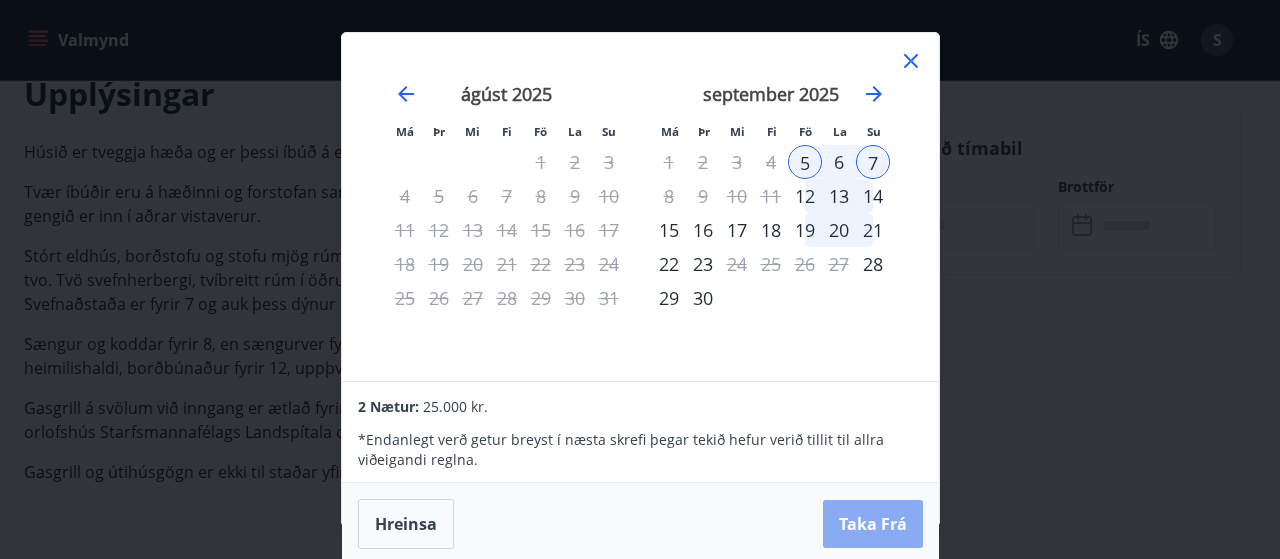 click on "Taka Frá" at bounding box center [873, 524] 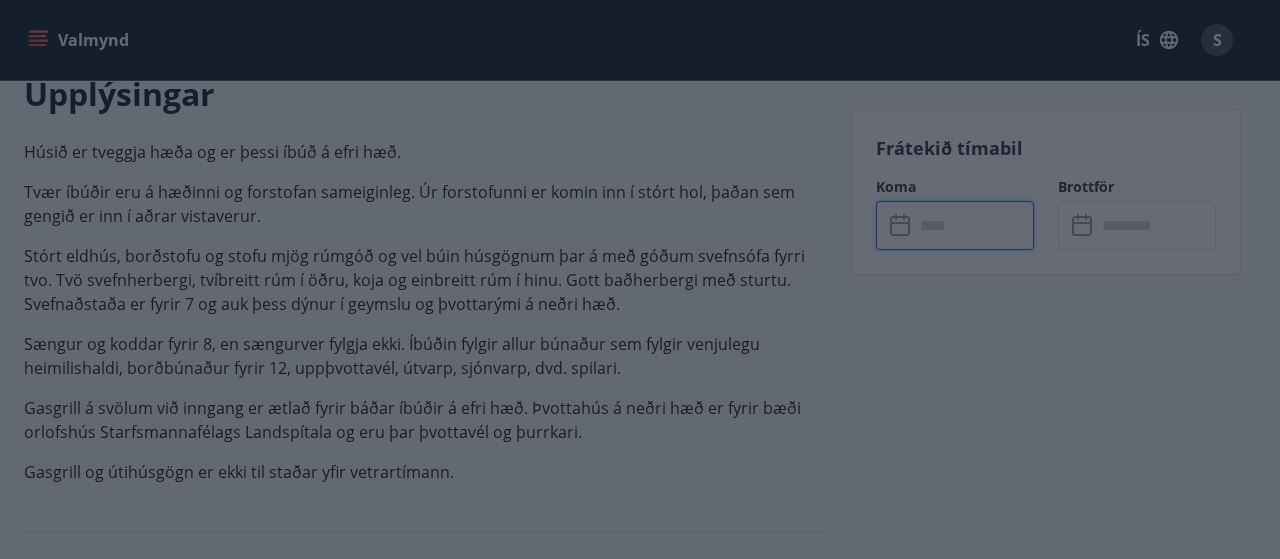 type on "******" 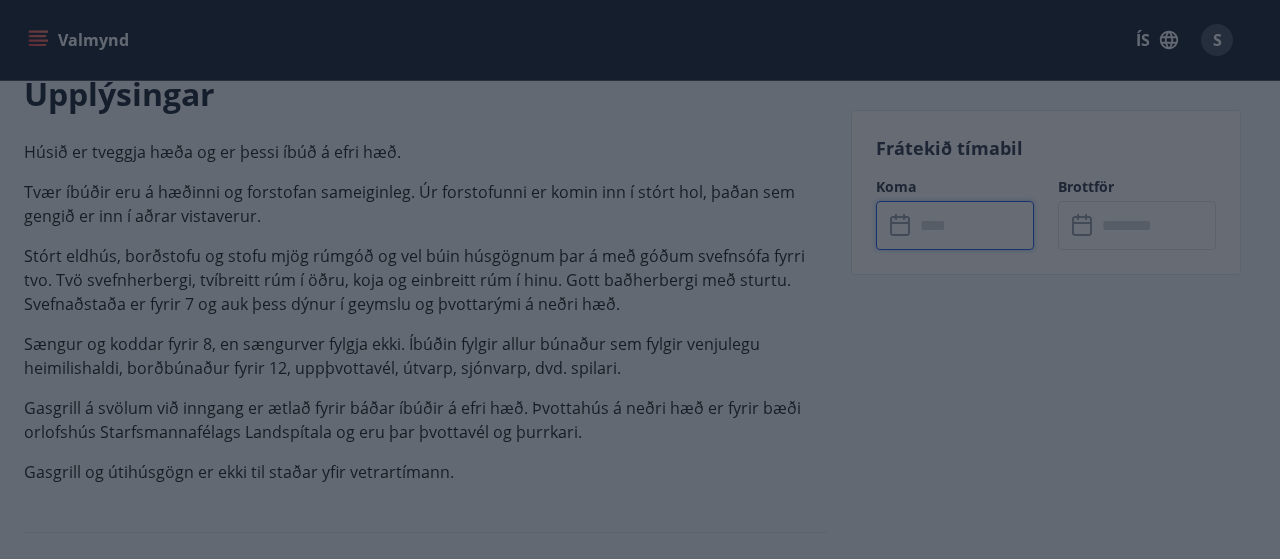 type on "******" 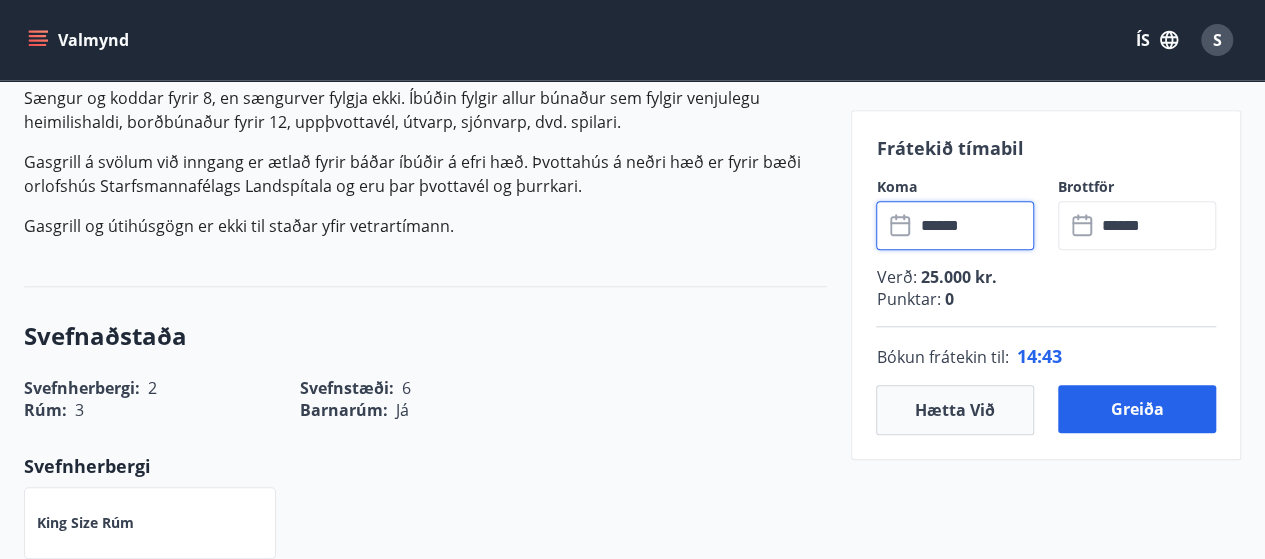 scroll, scrollTop: 840, scrollLeft: 0, axis: vertical 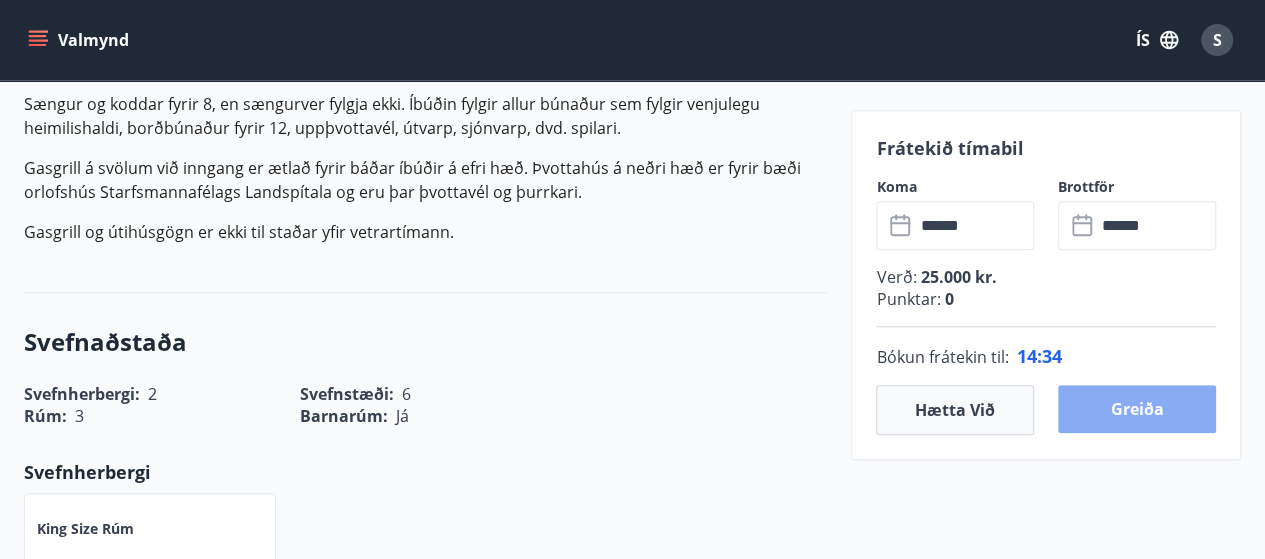 click on "Greiða" at bounding box center (1137, 409) 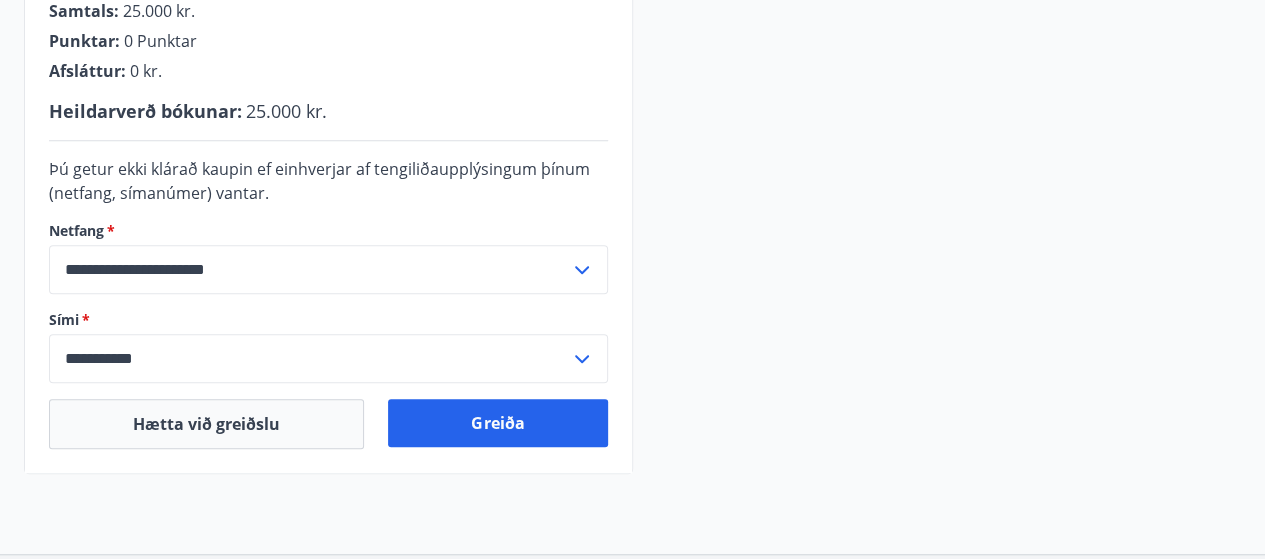 scroll, scrollTop: 615, scrollLeft: 0, axis: vertical 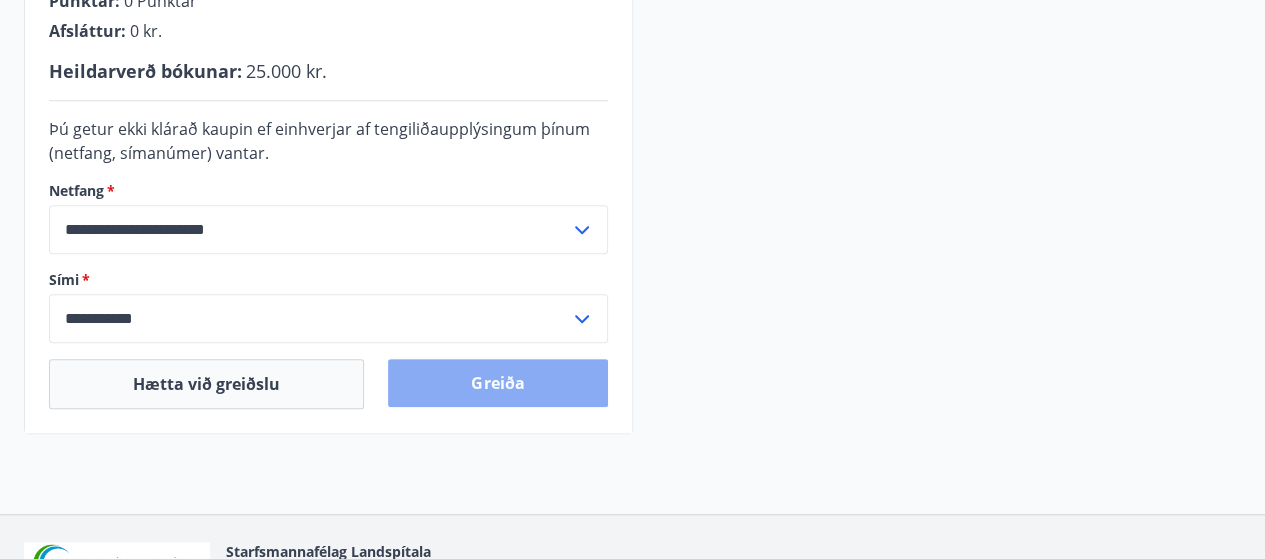 click on "Greiða" at bounding box center [497, 383] 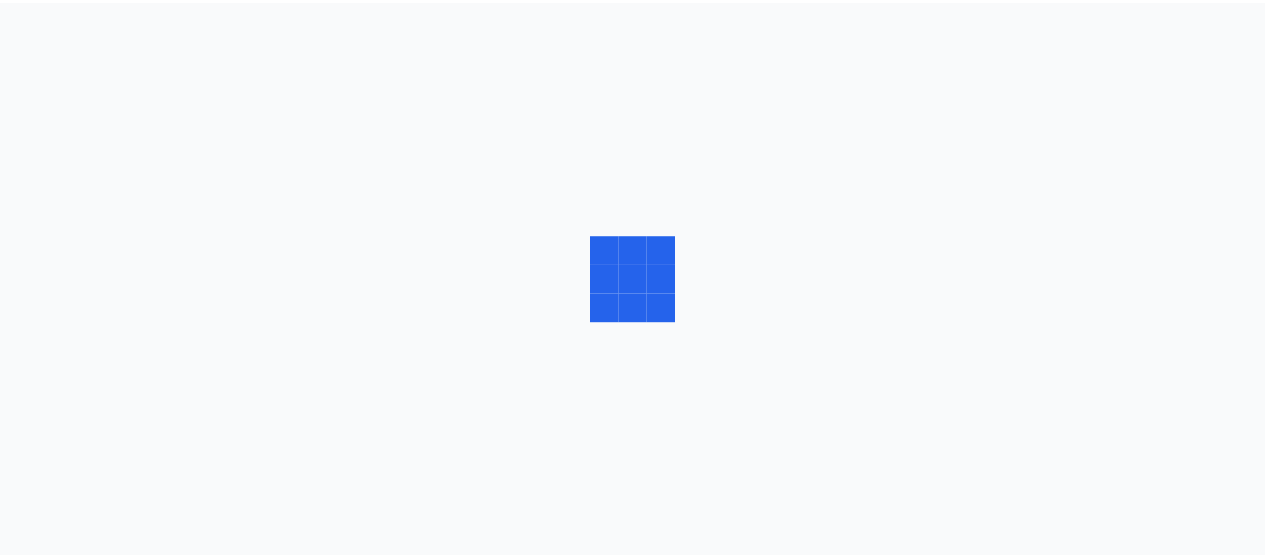 scroll, scrollTop: 0, scrollLeft: 0, axis: both 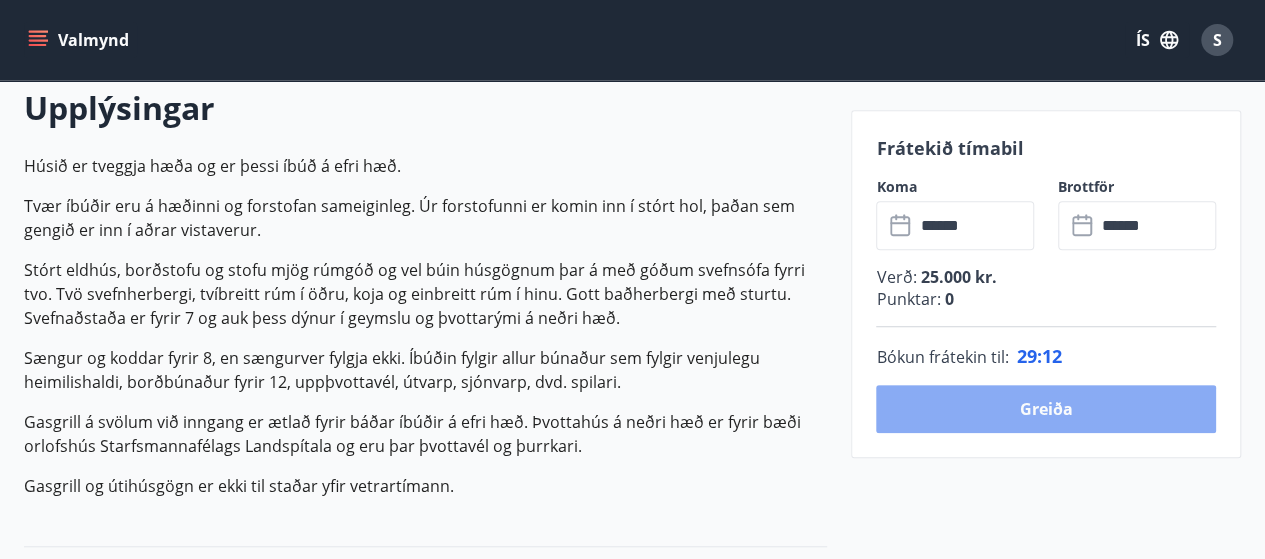click on "Greiða" at bounding box center (1046, 409) 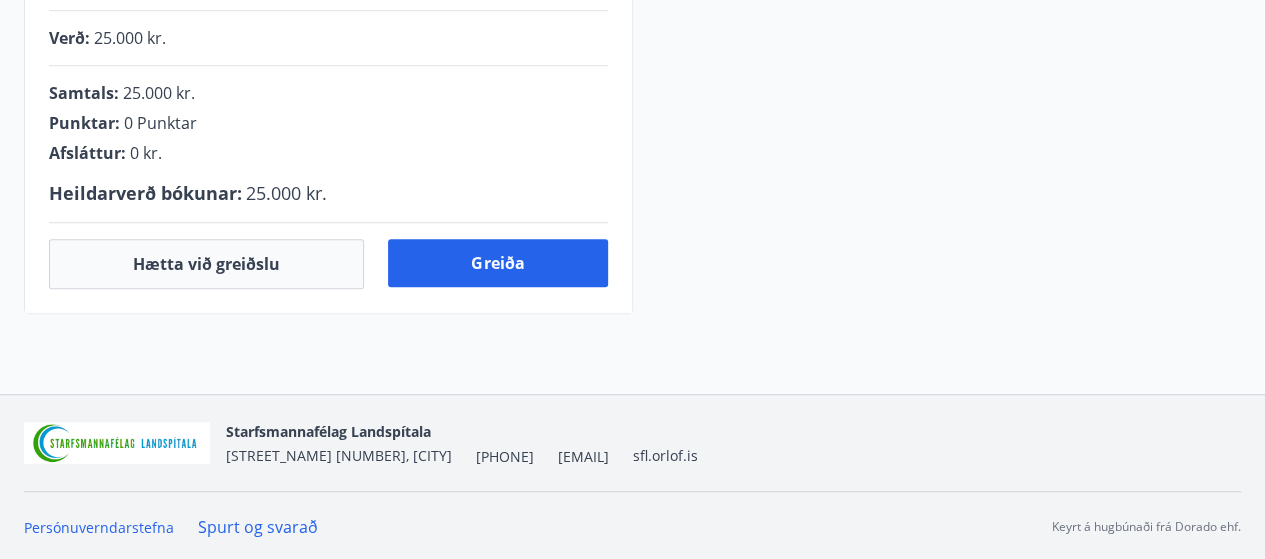 scroll, scrollTop: 586, scrollLeft: 0, axis: vertical 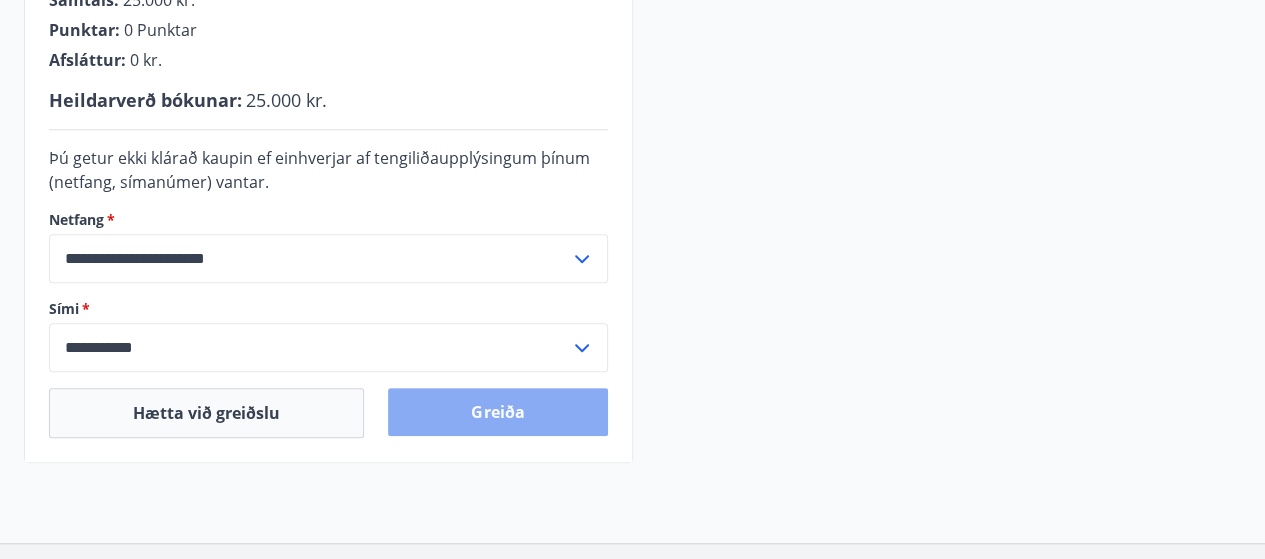click on "Greiða" at bounding box center (497, 412) 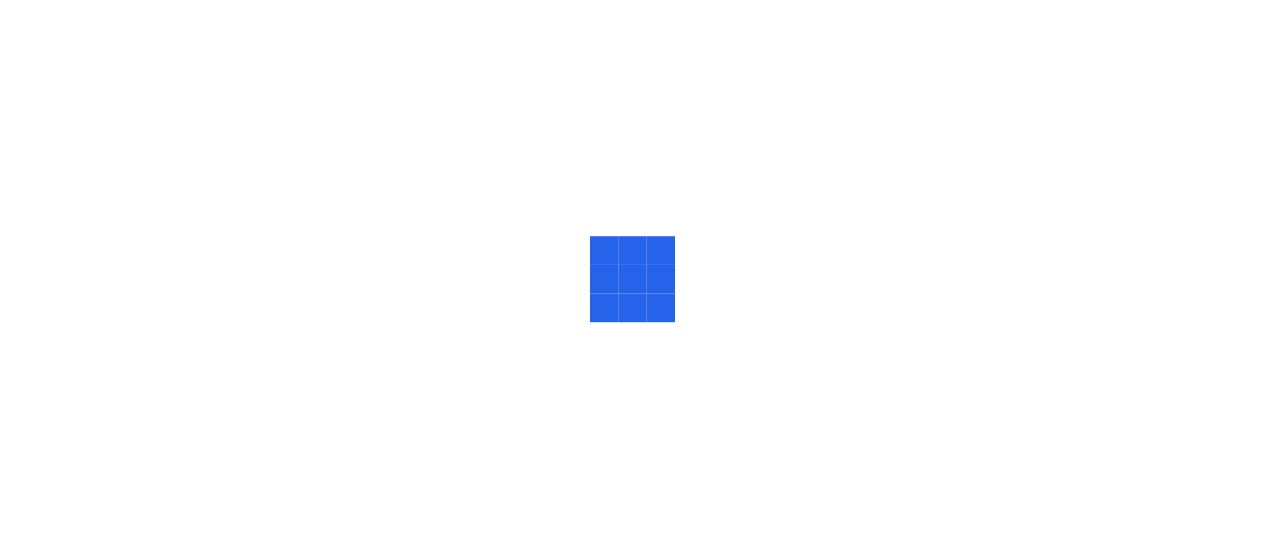 scroll, scrollTop: 0, scrollLeft: 0, axis: both 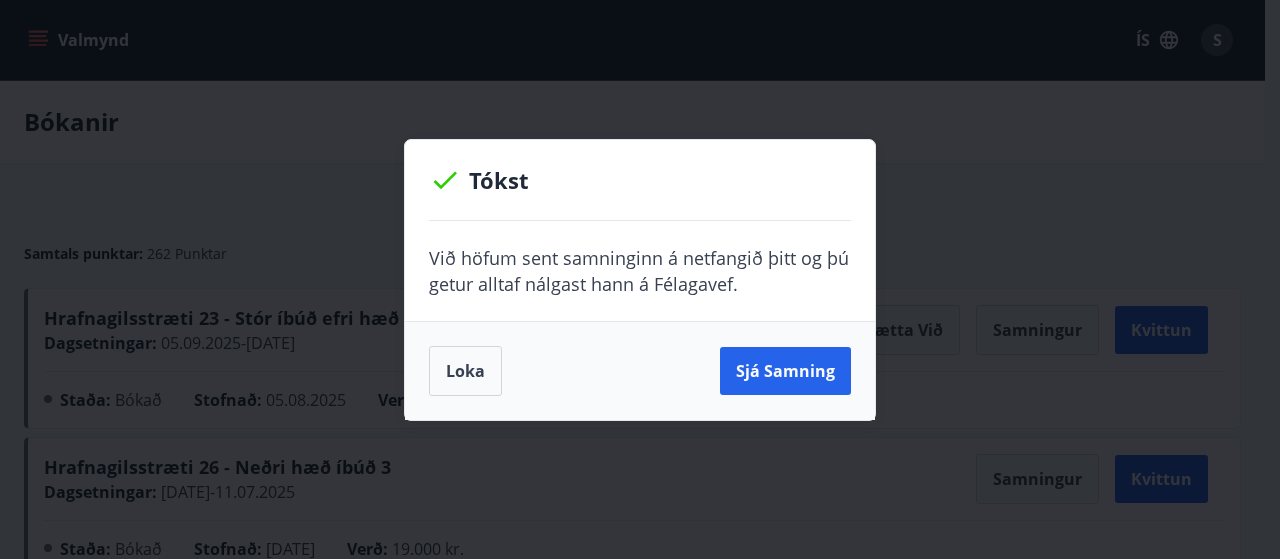 click on "Tókst Við höfum sent samninginn á netfangið þitt og þú getur alltaf nálgast hann á Félagavef. Loka Sjá samning" at bounding box center (640, 279) 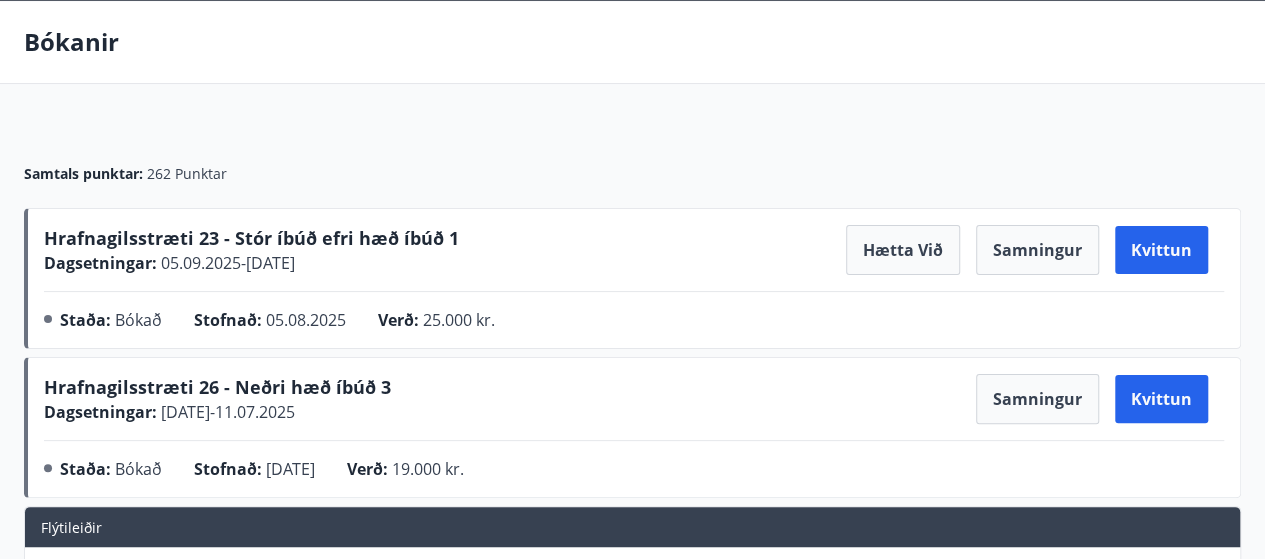 scroll, scrollTop: 120, scrollLeft: 0, axis: vertical 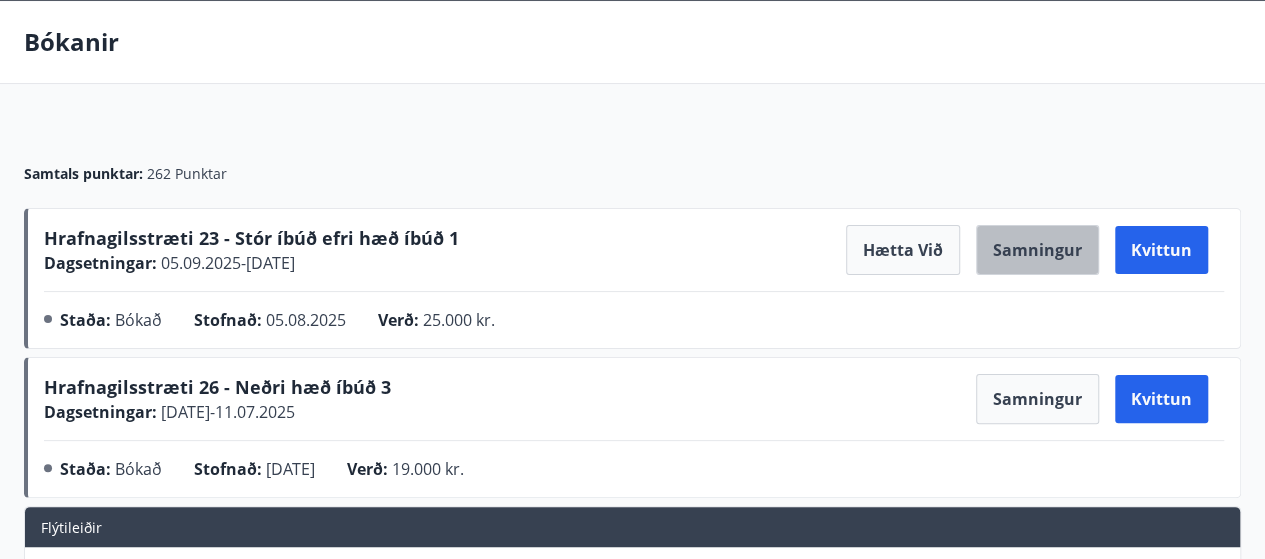 click on "Samningur" at bounding box center [1037, 250] 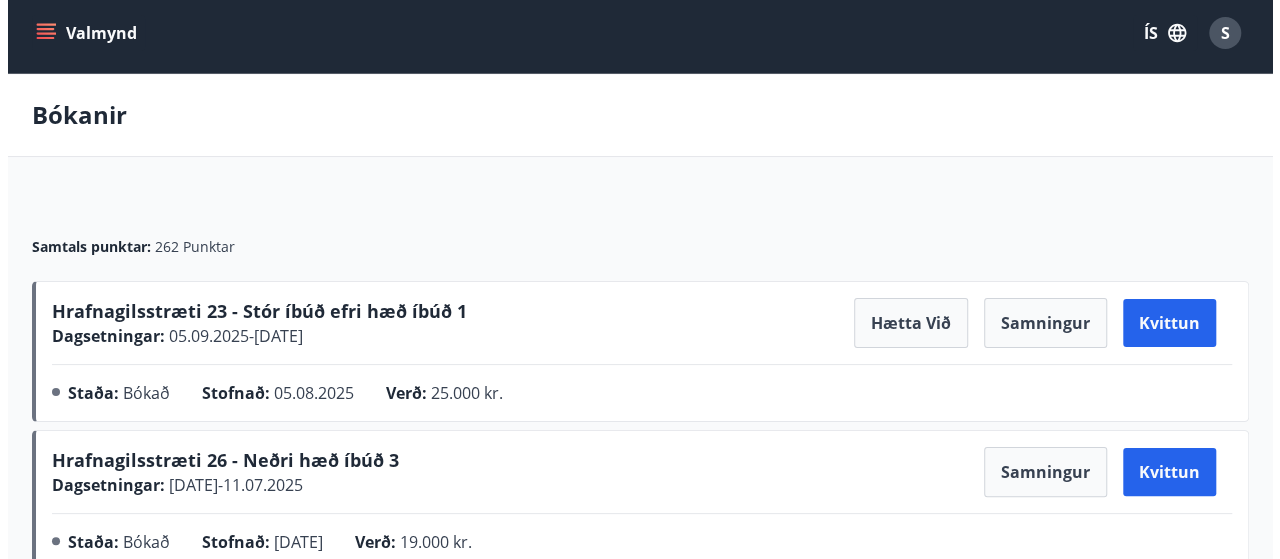 scroll, scrollTop: 0, scrollLeft: 0, axis: both 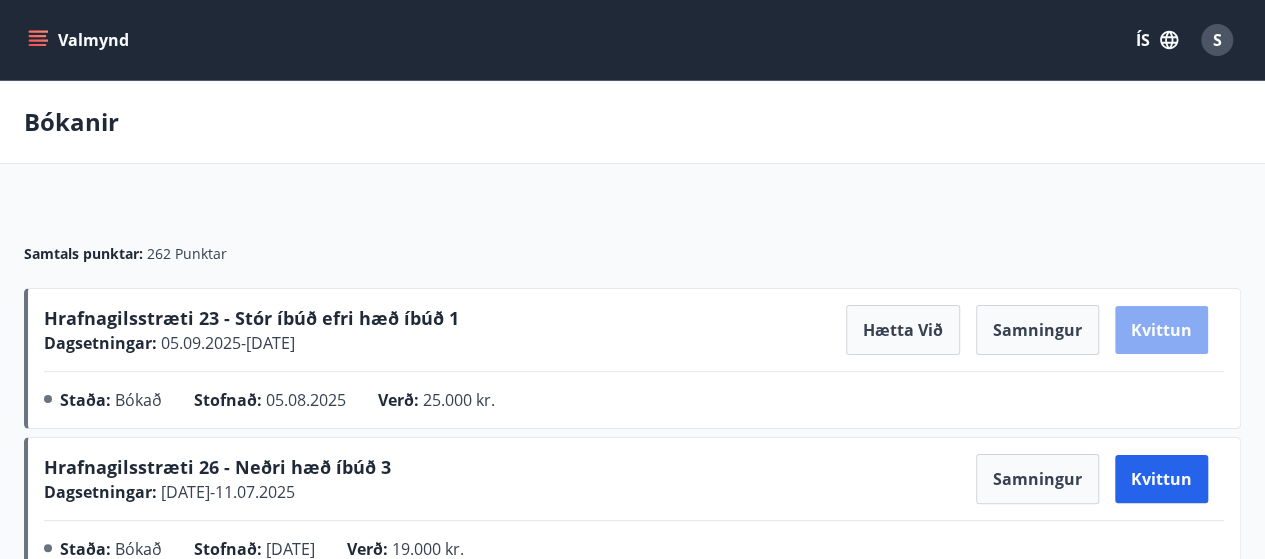 click on "Kvittun" at bounding box center (1161, 330) 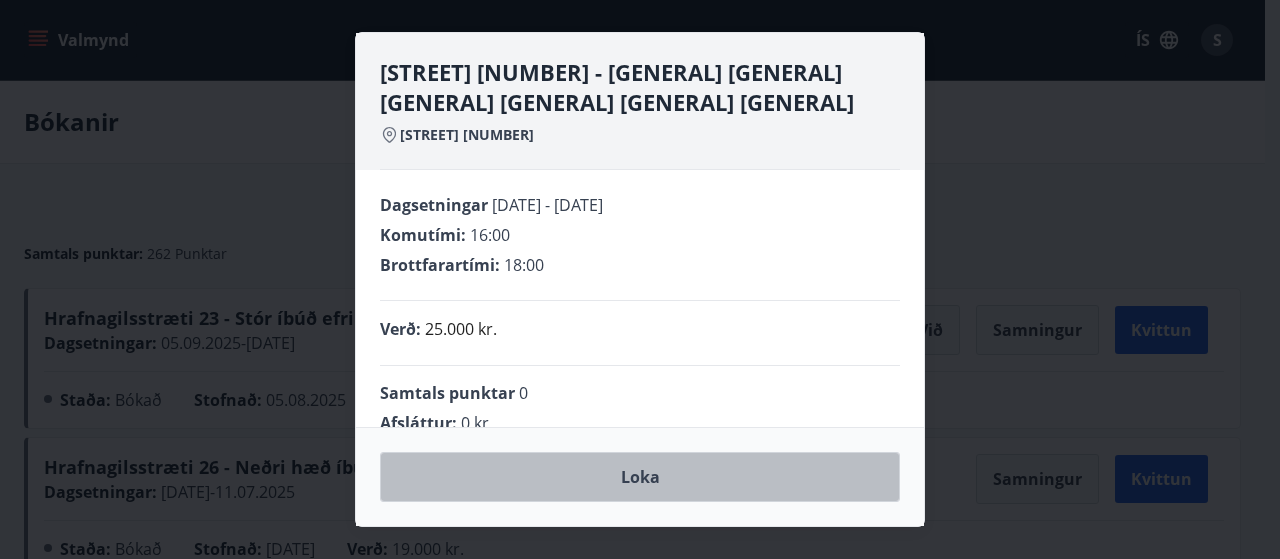 click on "Loka" at bounding box center (640, 477) 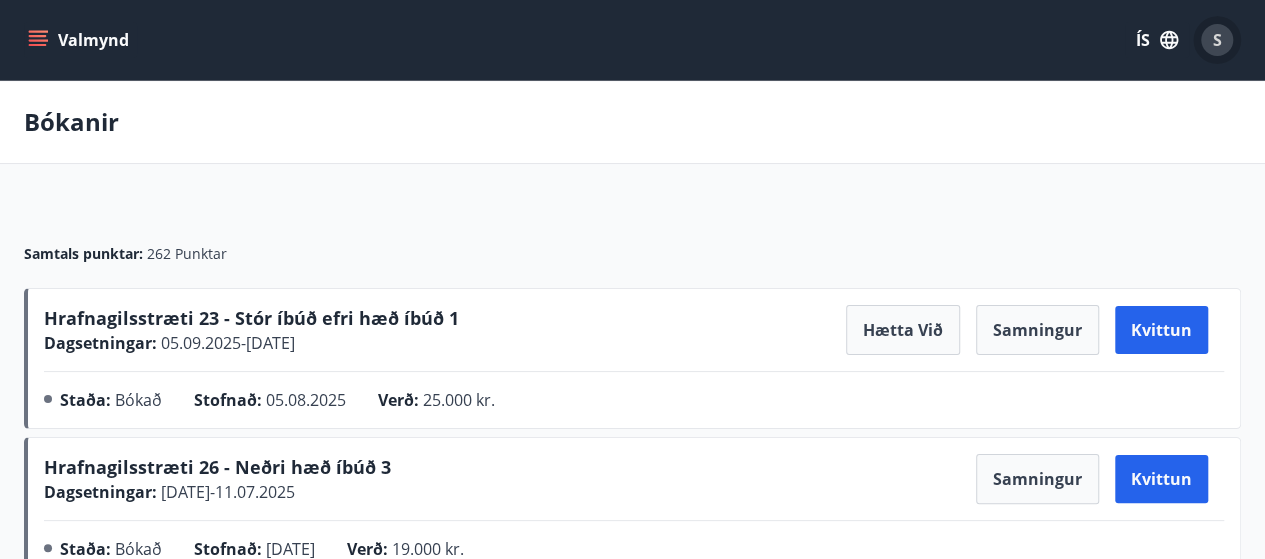 click on "S" at bounding box center (1217, 40) 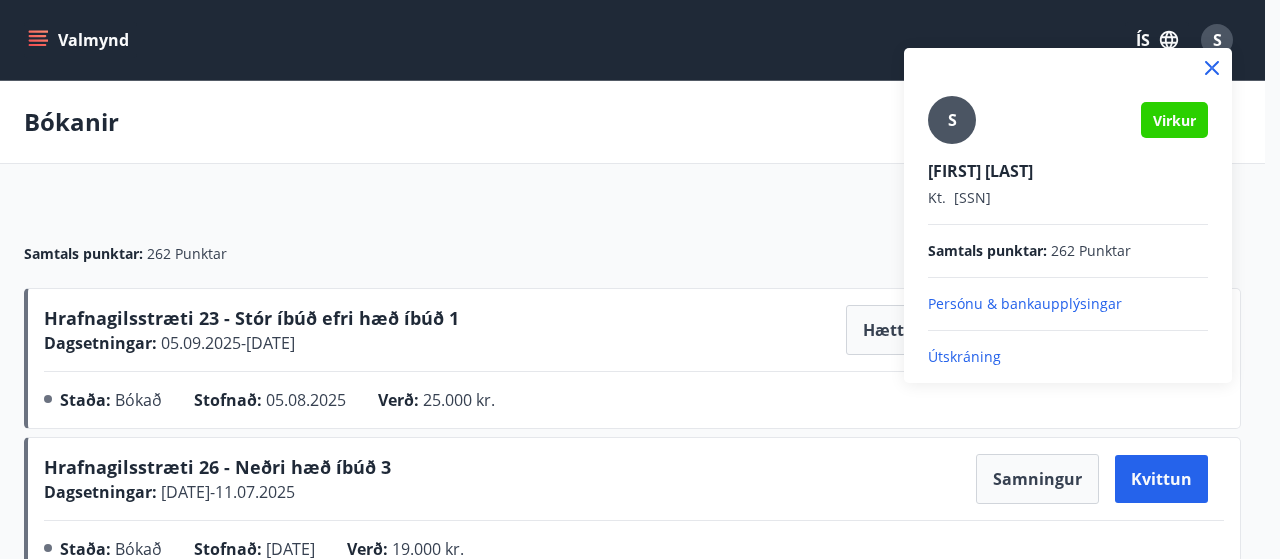 click on "Útskráning" at bounding box center (1068, 357) 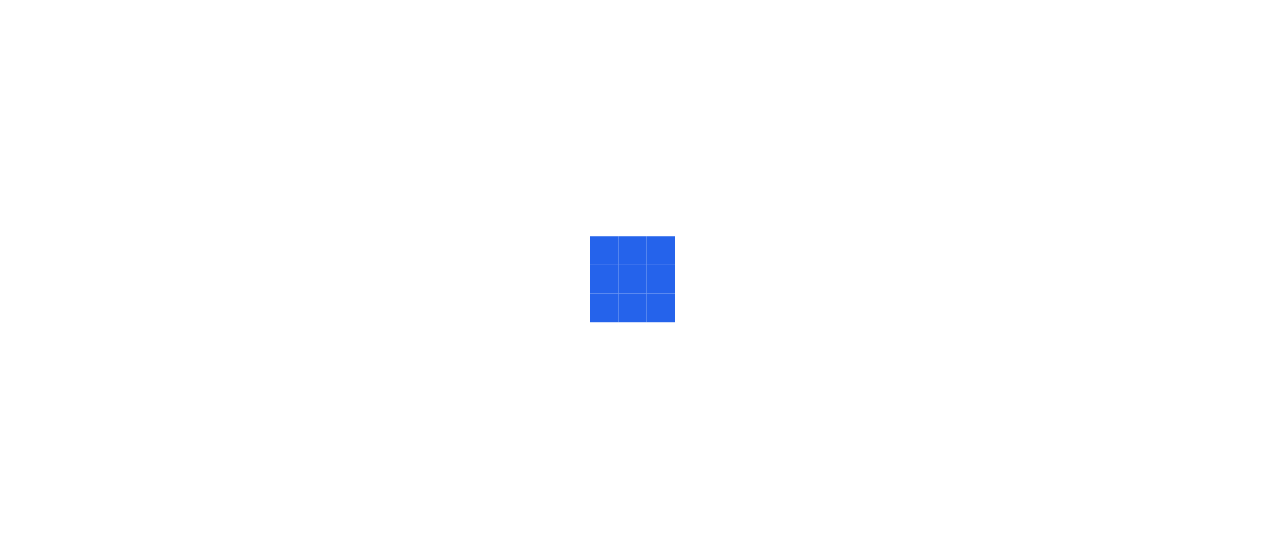 scroll, scrollTop: 0, scrollLeft: 0, axis: both 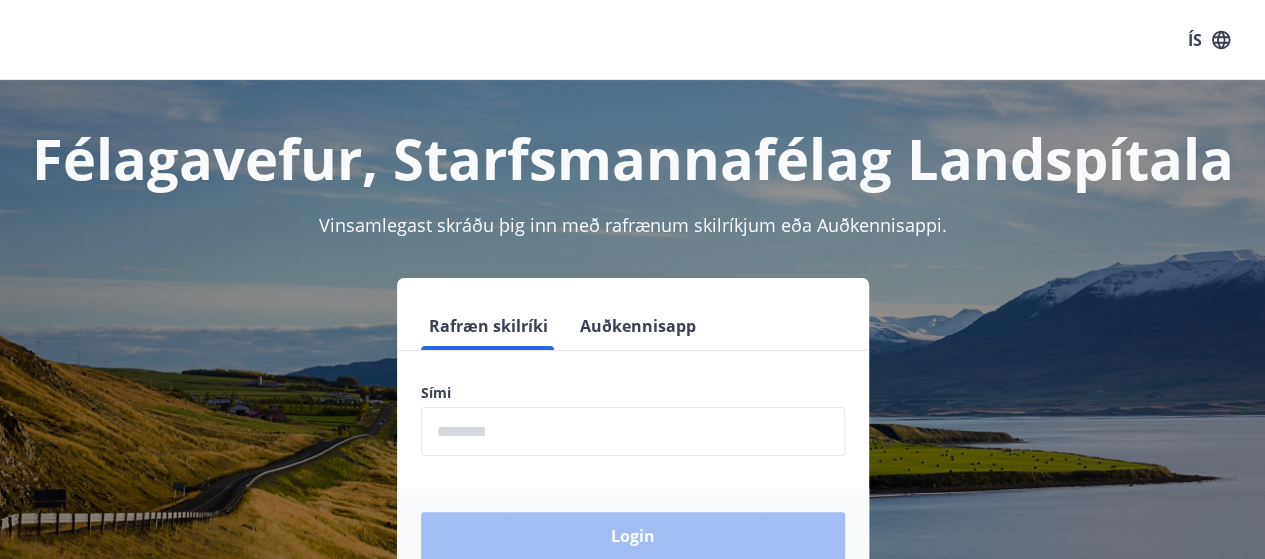 drag, startPoint x: 370, startPoint y: 5, endPoint x: 776, endPoint y: 36, distance: 407.18176 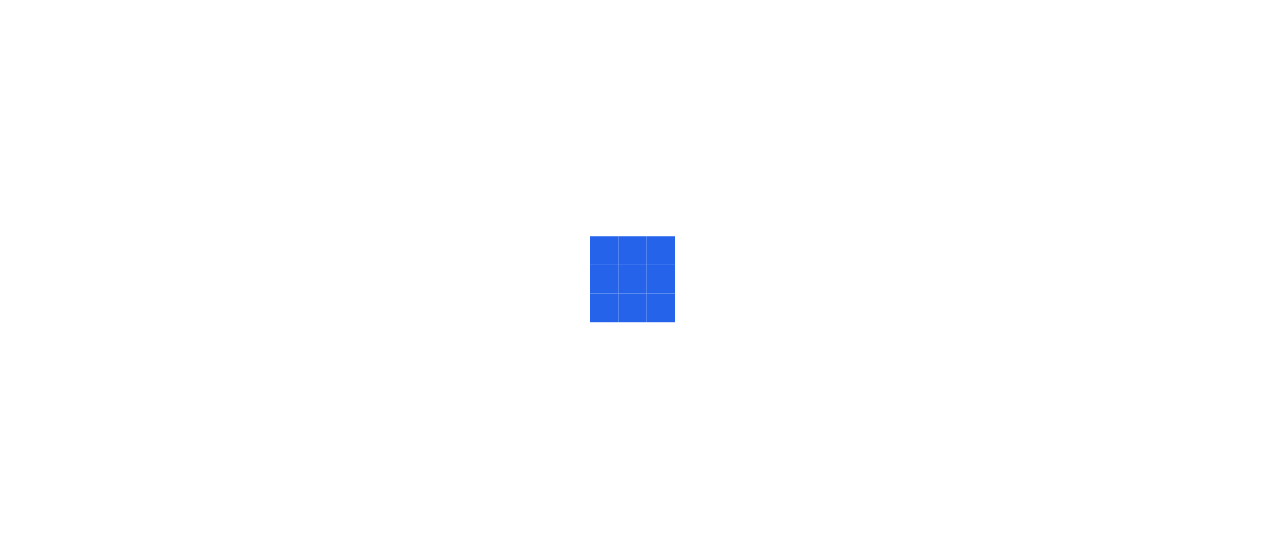 scroll, scrollTop: 0, scrollLeft: 0, axis: both 